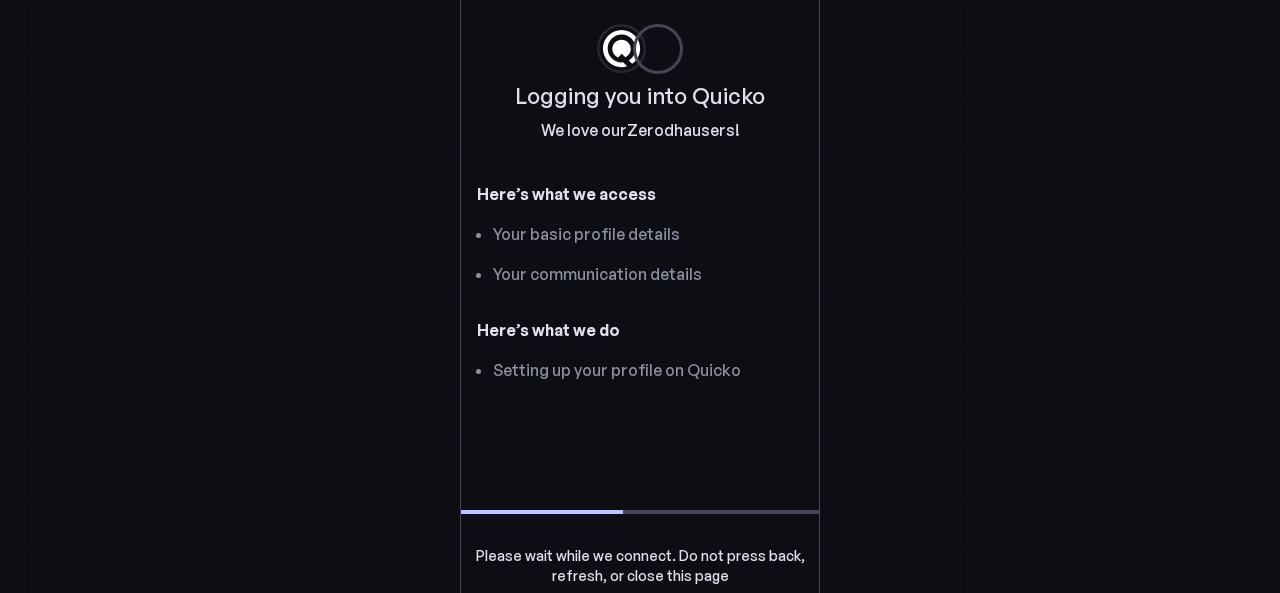 scroll, scrollTop: 0, scrollLeft: 0, axis: both 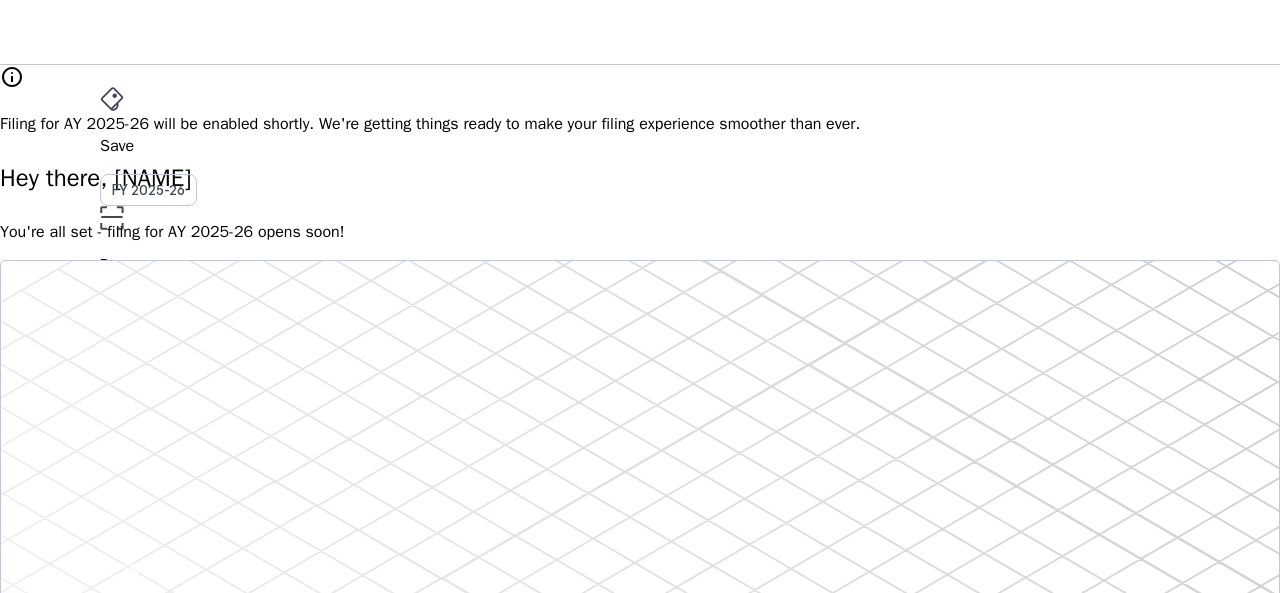 click on "You're all set - filing for AY 2025-26 opens soon!" at bounding box center [640, 232] 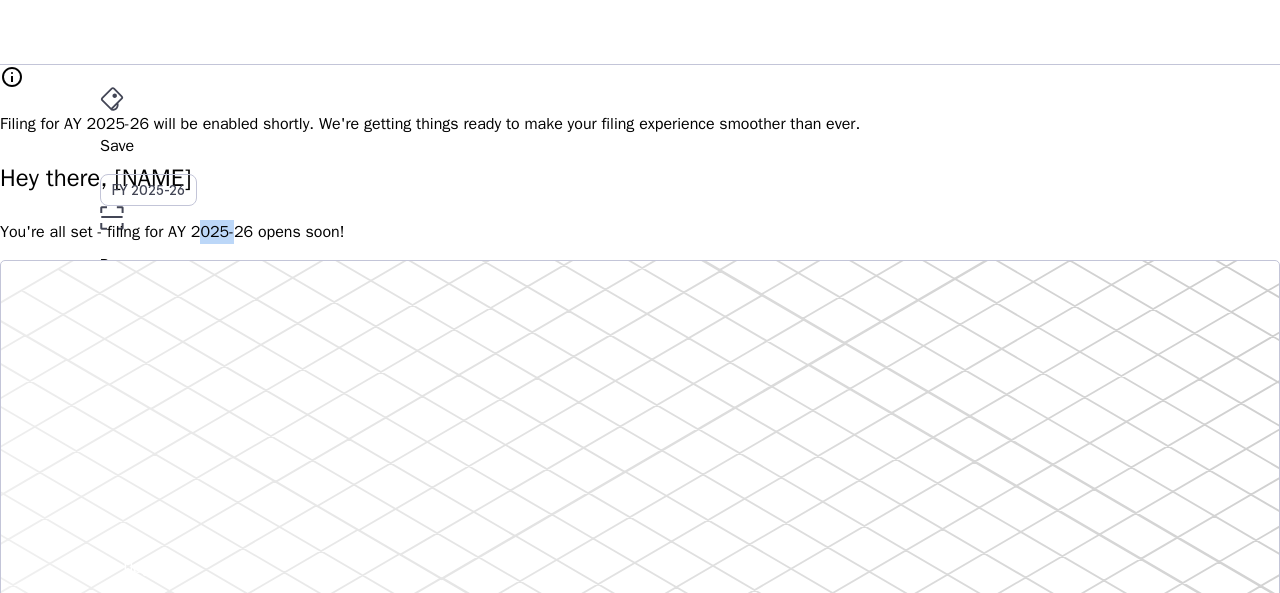 click on "You're all set - filing for AY 2025-26 opens soon!" at bounding box center [640, 232] 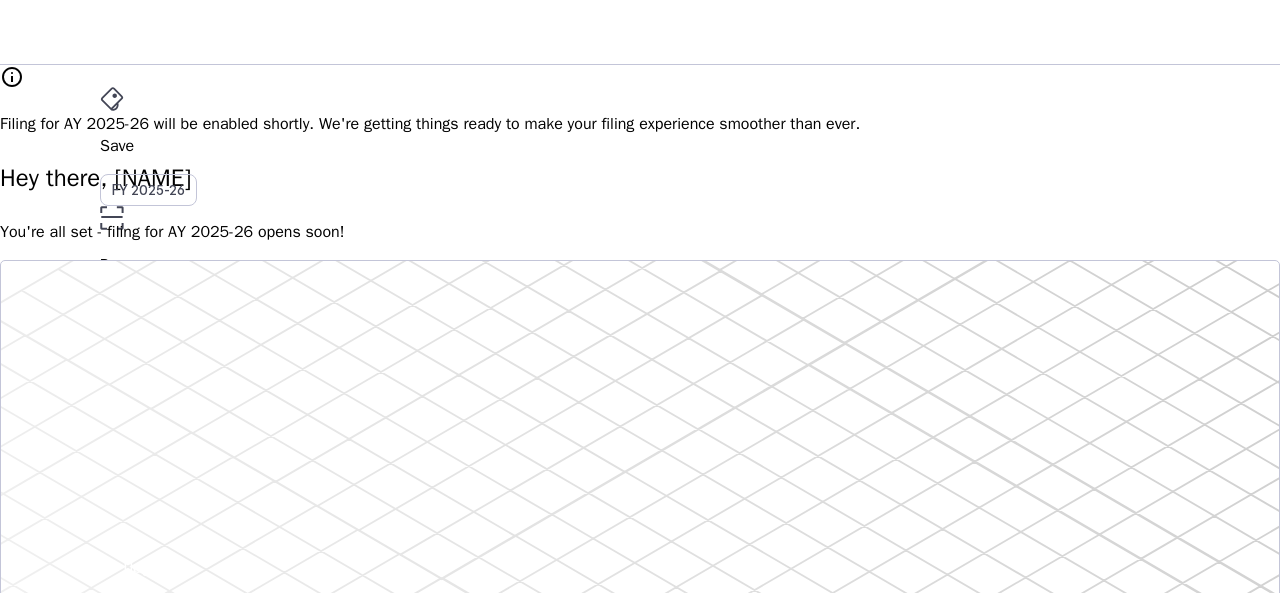 click on "Hey there, [NAME]   You're all set - filing for AY 2025-26 opens soon!" at bounding box center (640, 202) 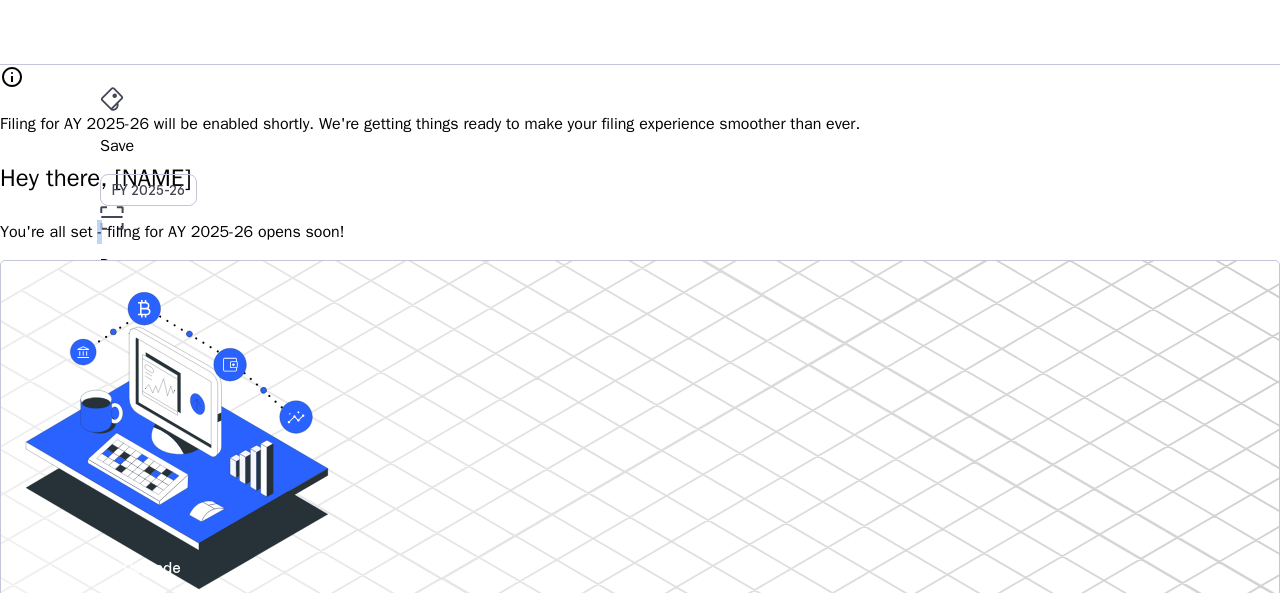 click on "Hey there, [NAME]   You're all set - filing for AY 2025-26 opens soon!" at bounding box center [640, 202] 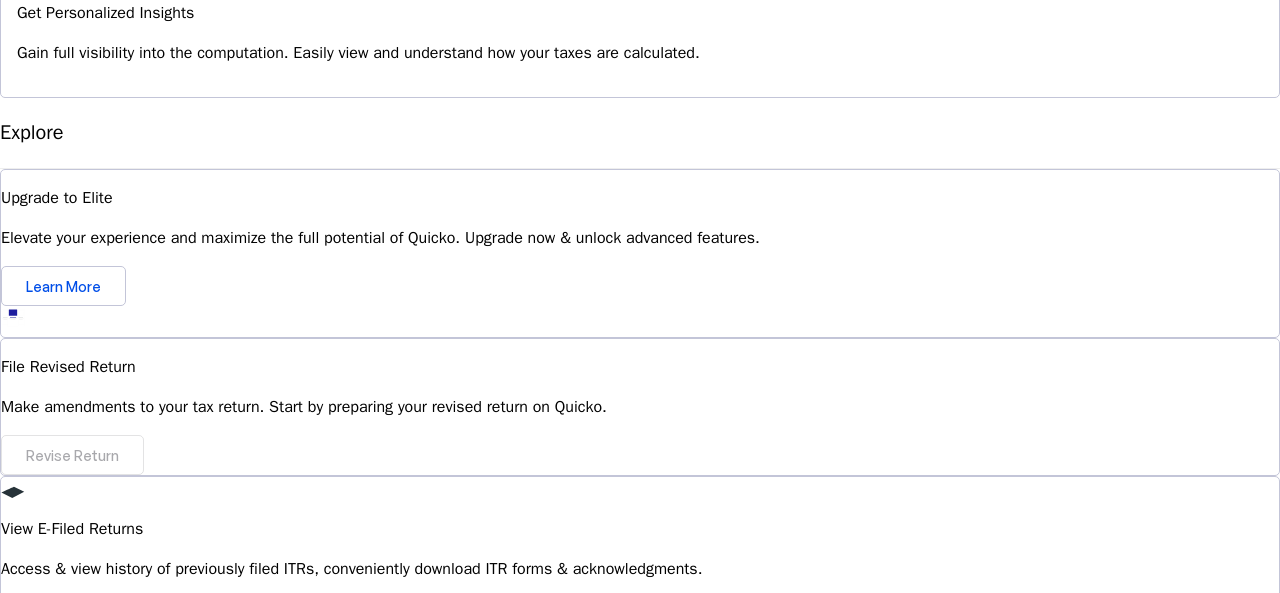 scroll, scrollTop: 1911, scrollLeft: 0, axis: vertical 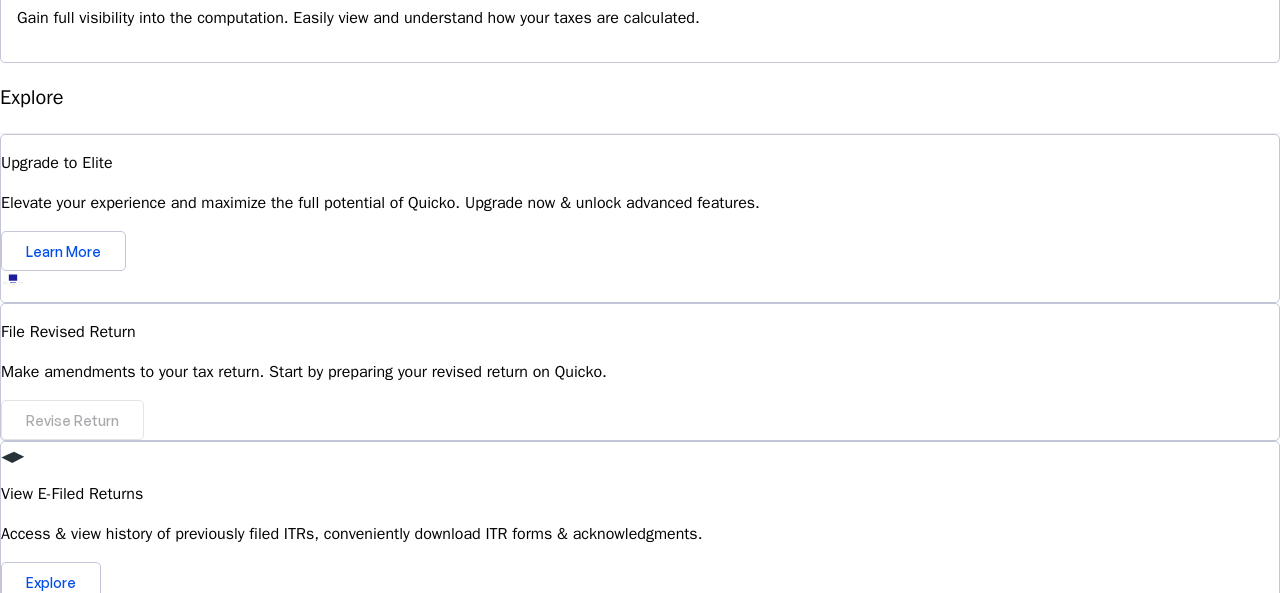 click on "Is my data secure on Quicko?" at bounding box center [640, 850] 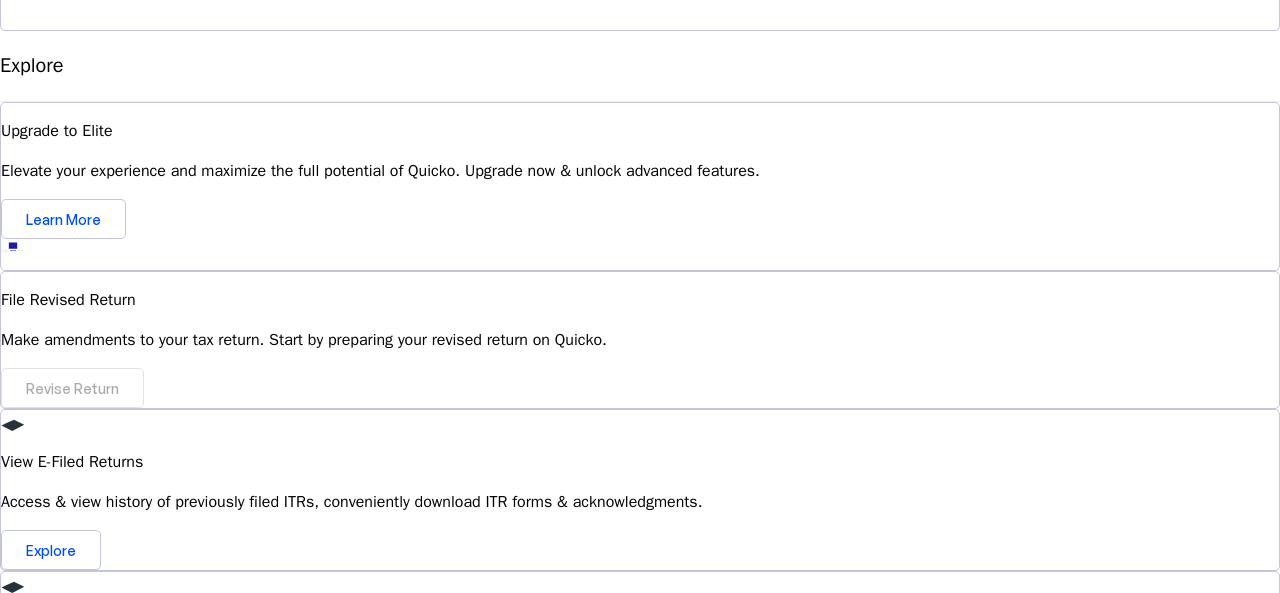 click on "Can I revise my ITR on Quicko after filing?" at bounding box center [640, 818] 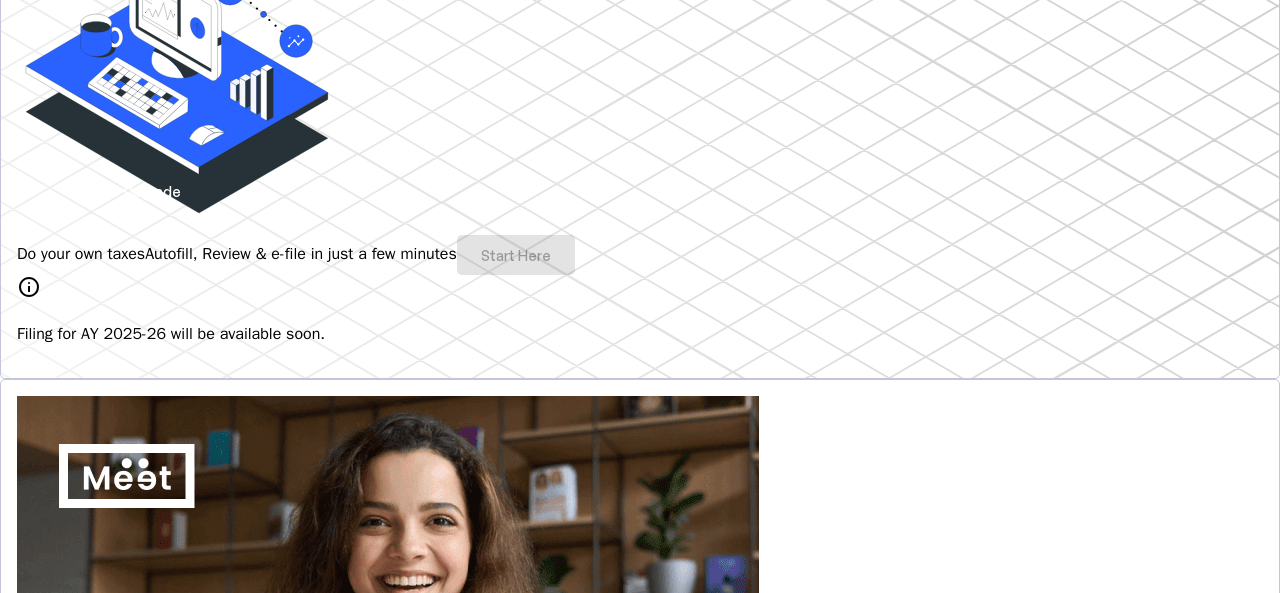 scroll, scrollTop: 0, scrollLeft: 0, axis: both 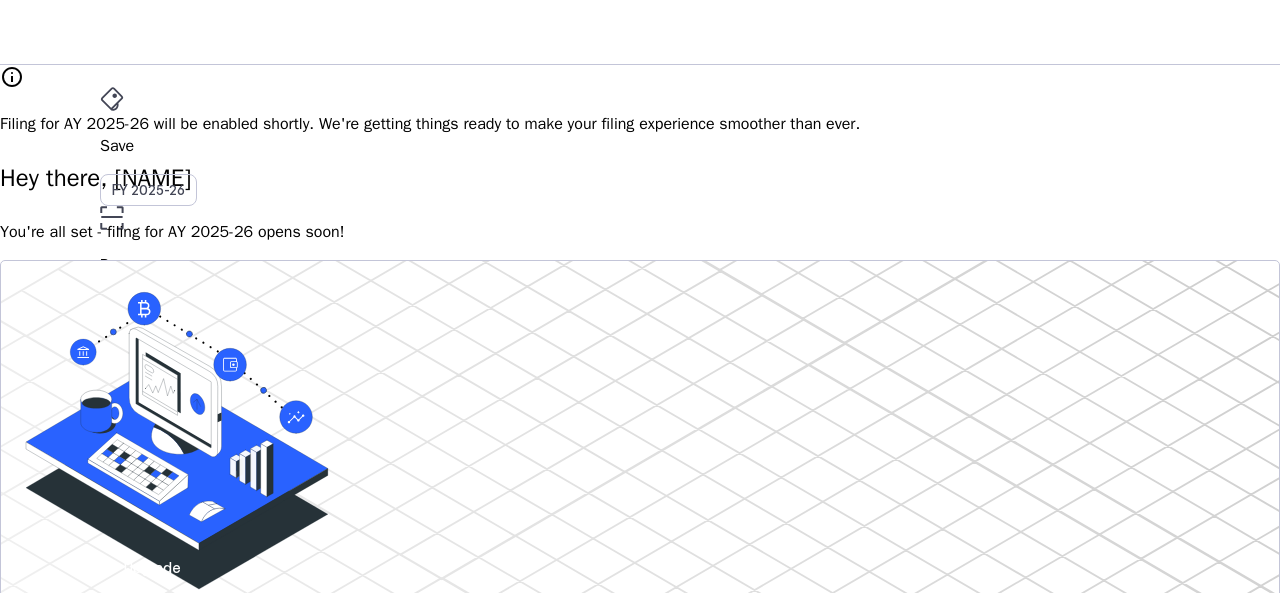 click on "DD" at bounding box center (116, 531) 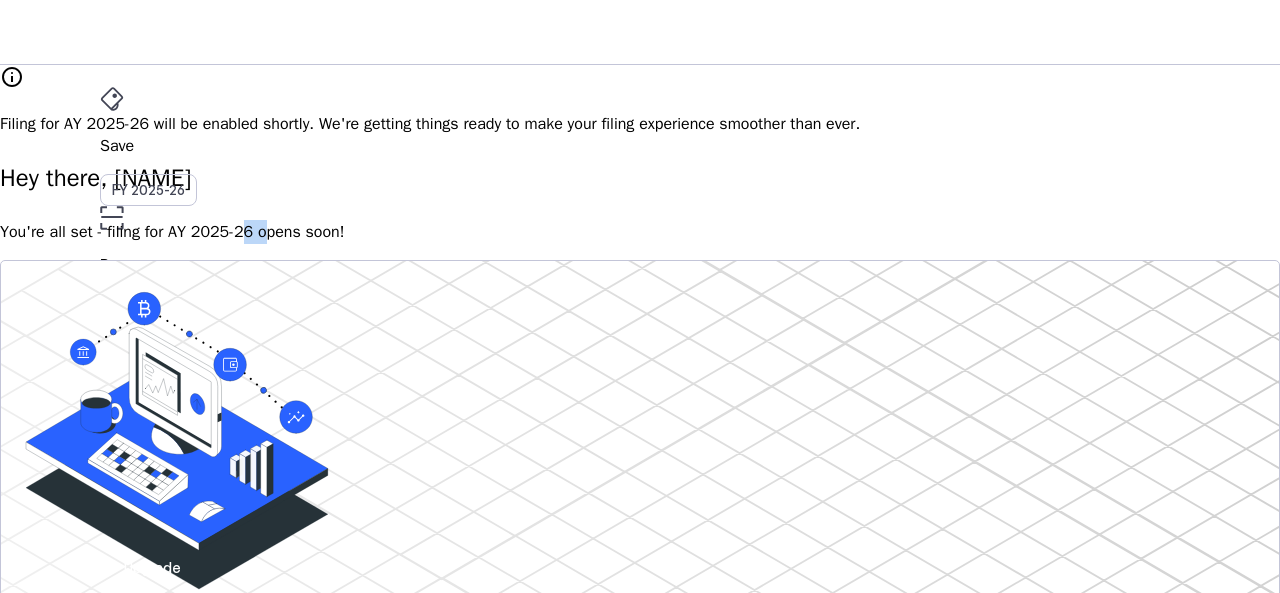 click on "You're all set - filing for AY 2025-26 opens soon!" at bounding box center (640, 232) 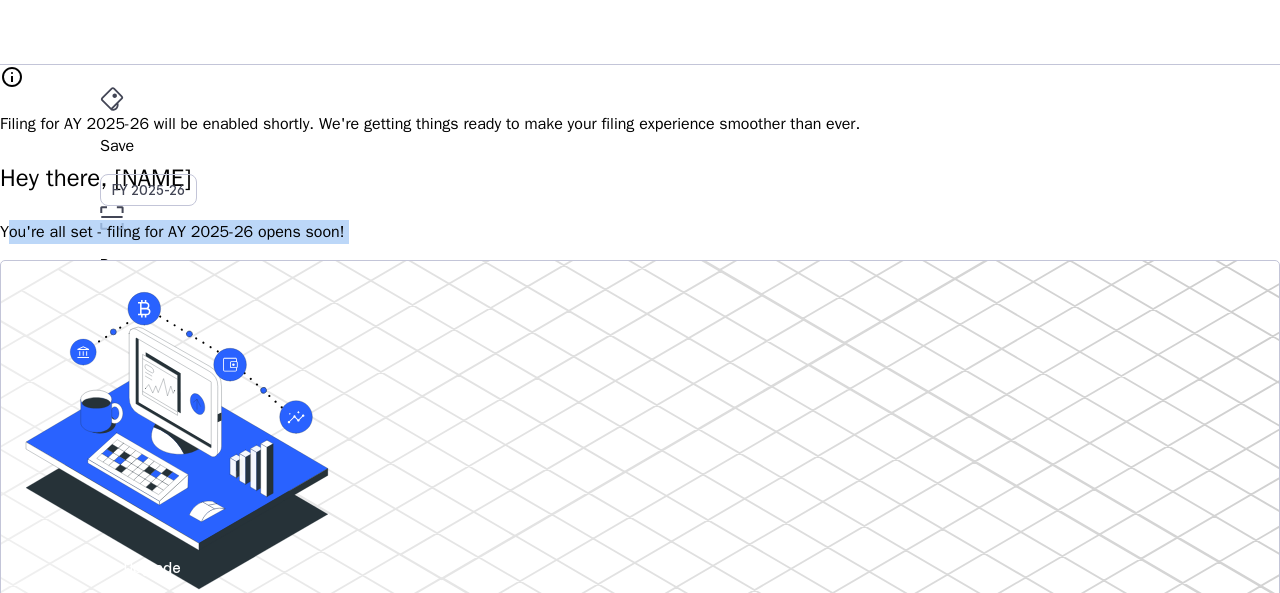 click on "You're all set - filing for AY 2025-26 opens soon!" at bounding box center (640, 232) 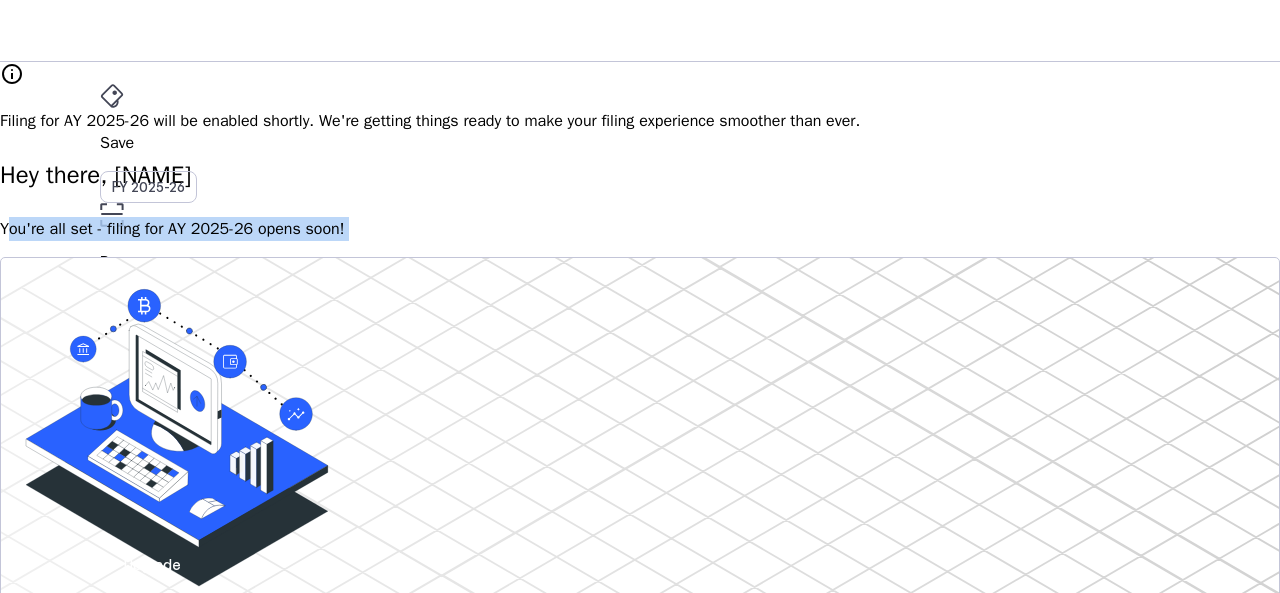 scroll, scrollTop: 0, scrollLeft: 0, axis: both 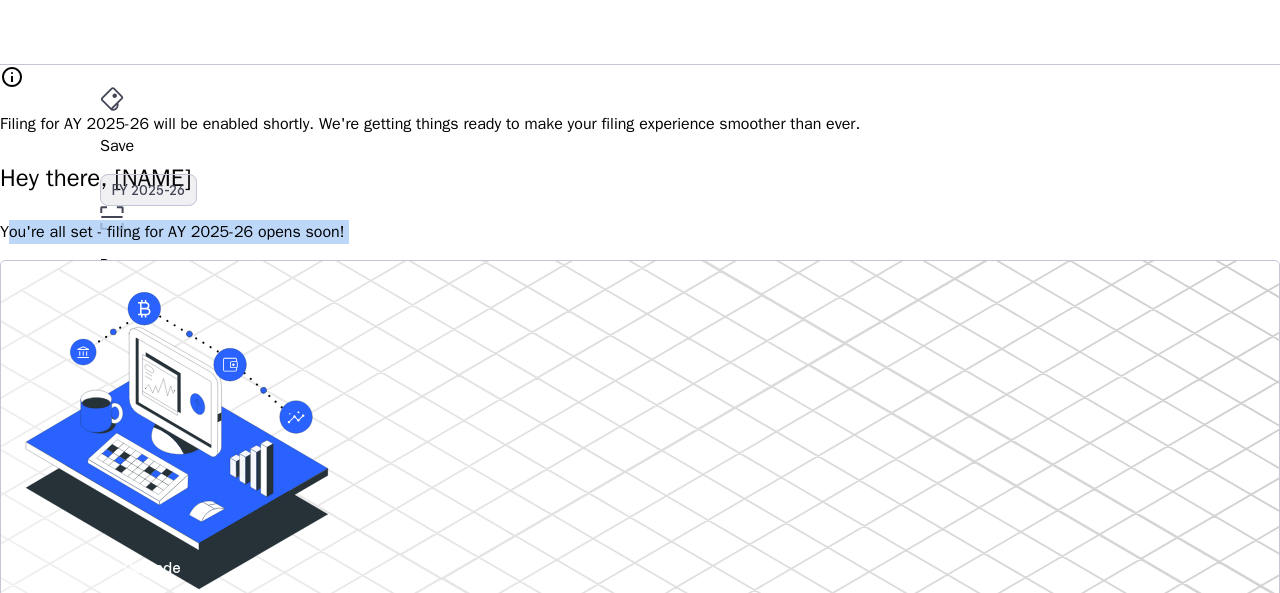 click on "FY 2025-26" at bounding box center [148, 190] 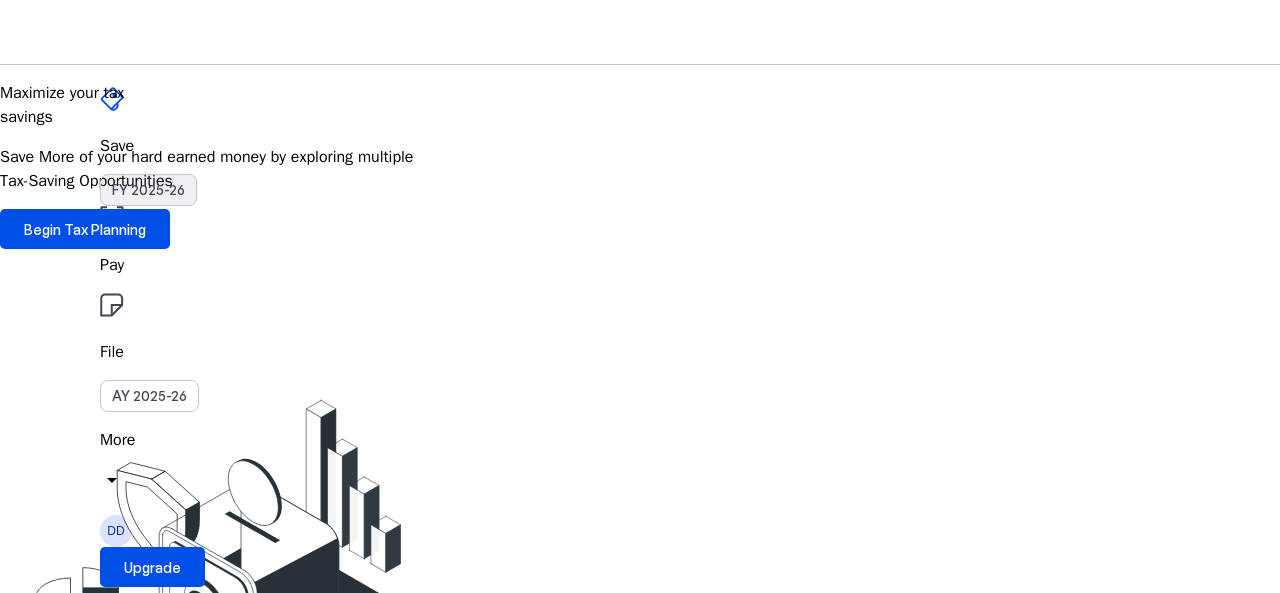 click on "FY 2025-26" at bounding box center (148, 190) 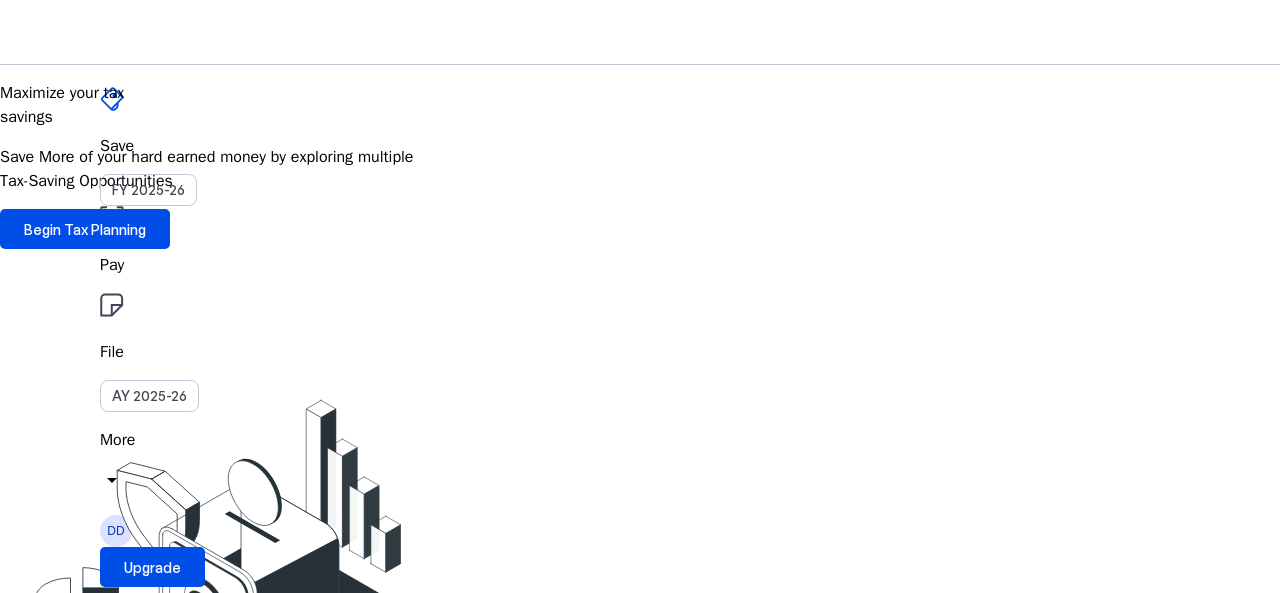 click on "Save" at bounding box center [640, 146] 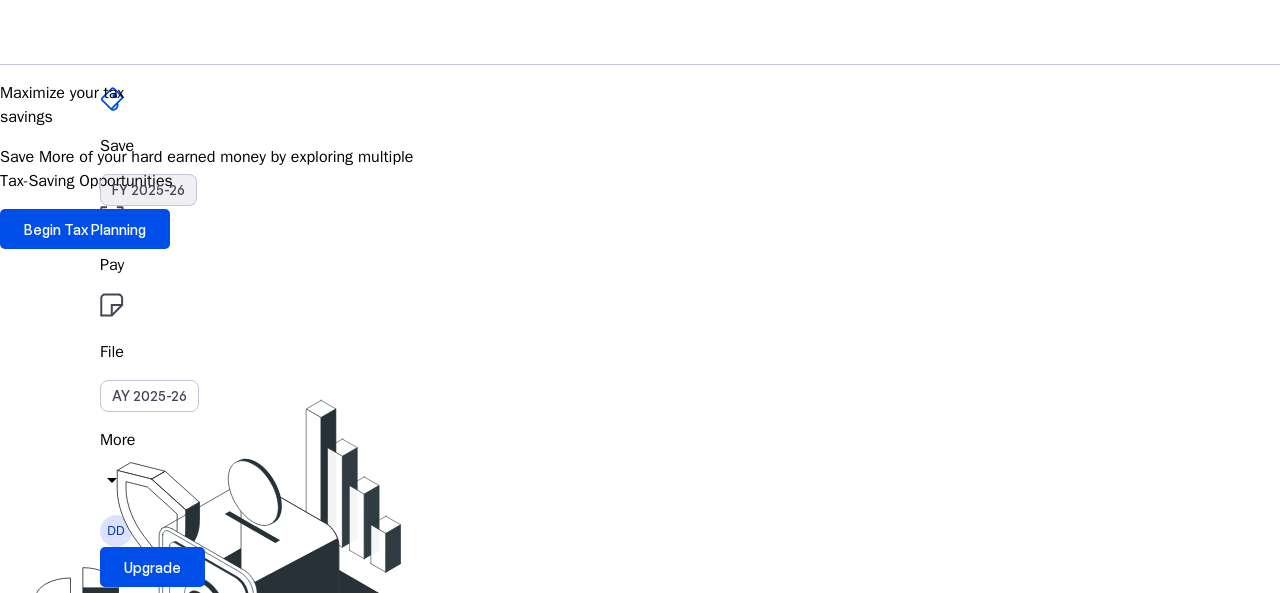 click on "FY 2025-26" at bounding box center [148, 190] 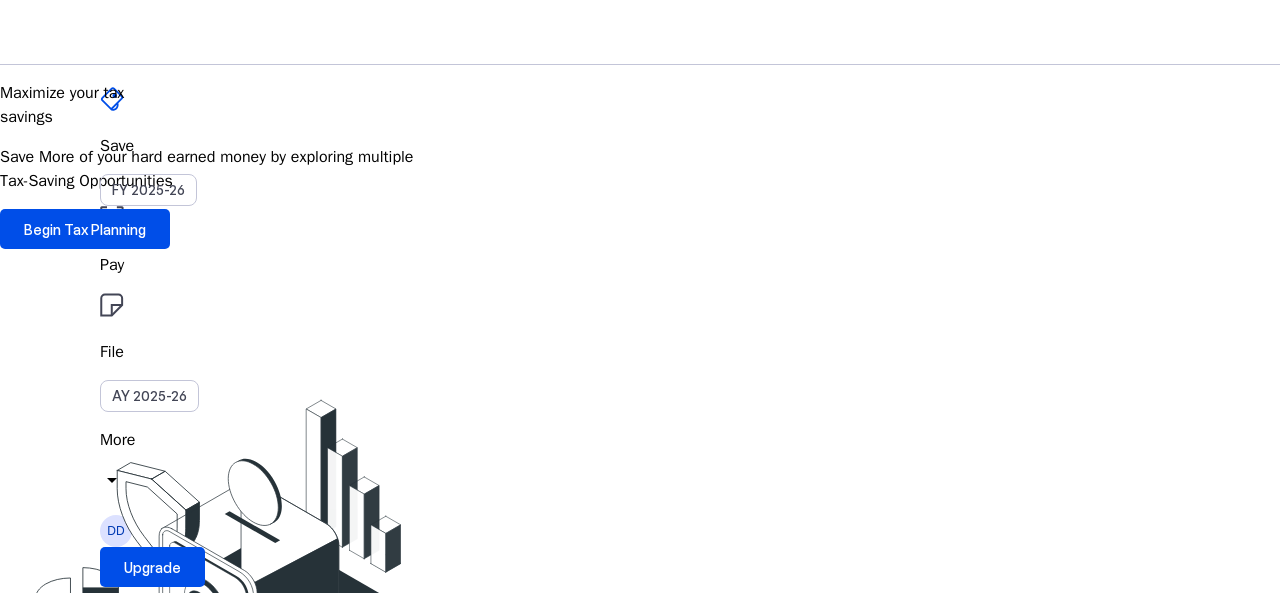 click at bounding box center [234, 32] 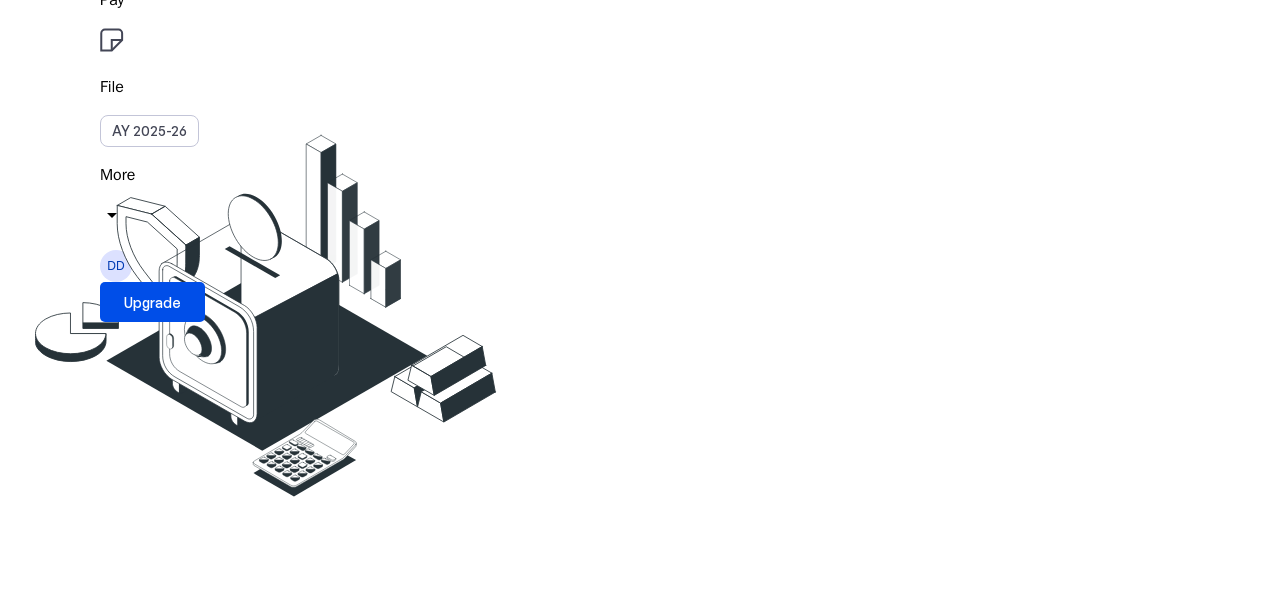 scroll, scrollTop: 0, scrollLeft: 0, axis: both 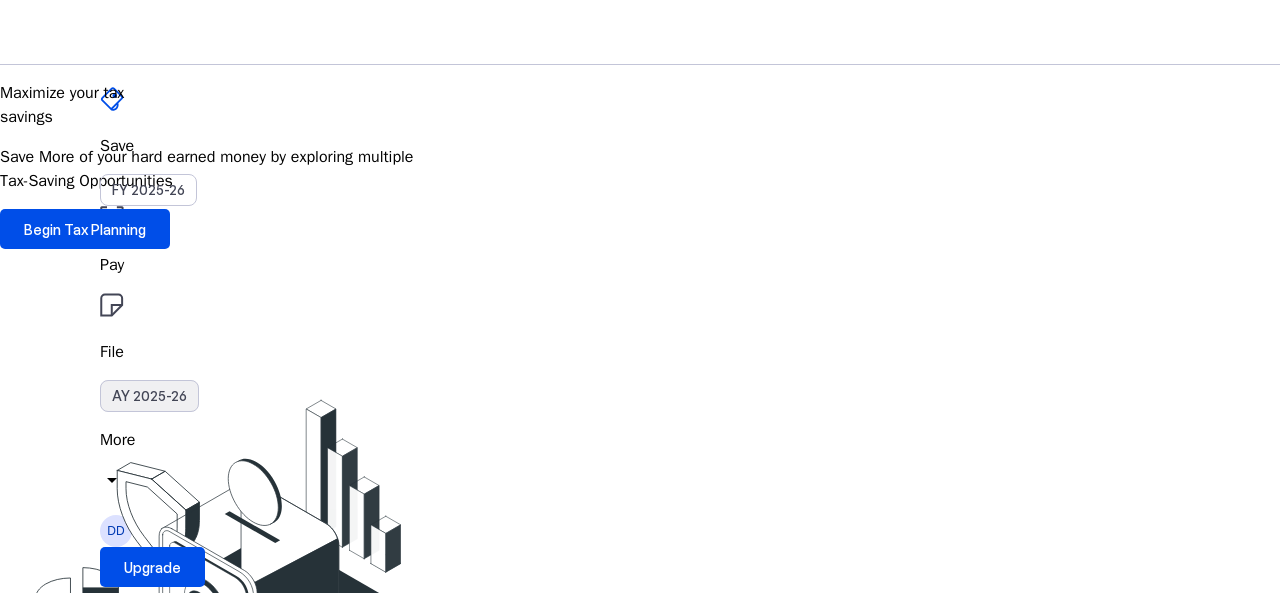 click on "AY 2025-26" at bounding box center (149, 396) 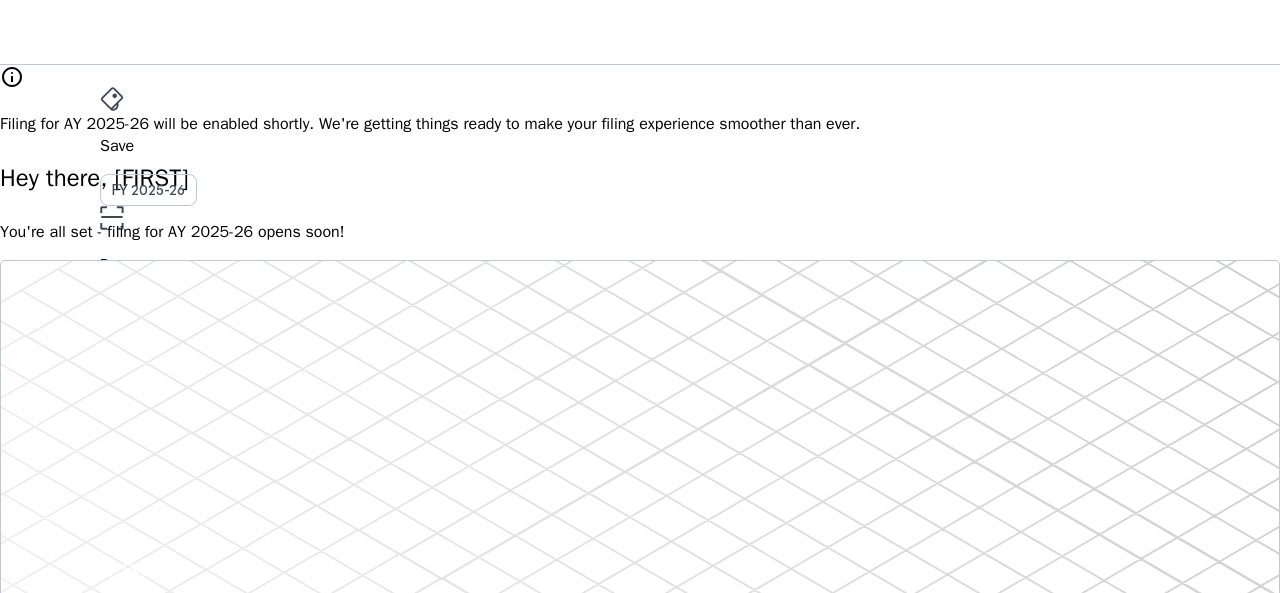 click on "AY 2025-26" at bounding box center [149, 396] 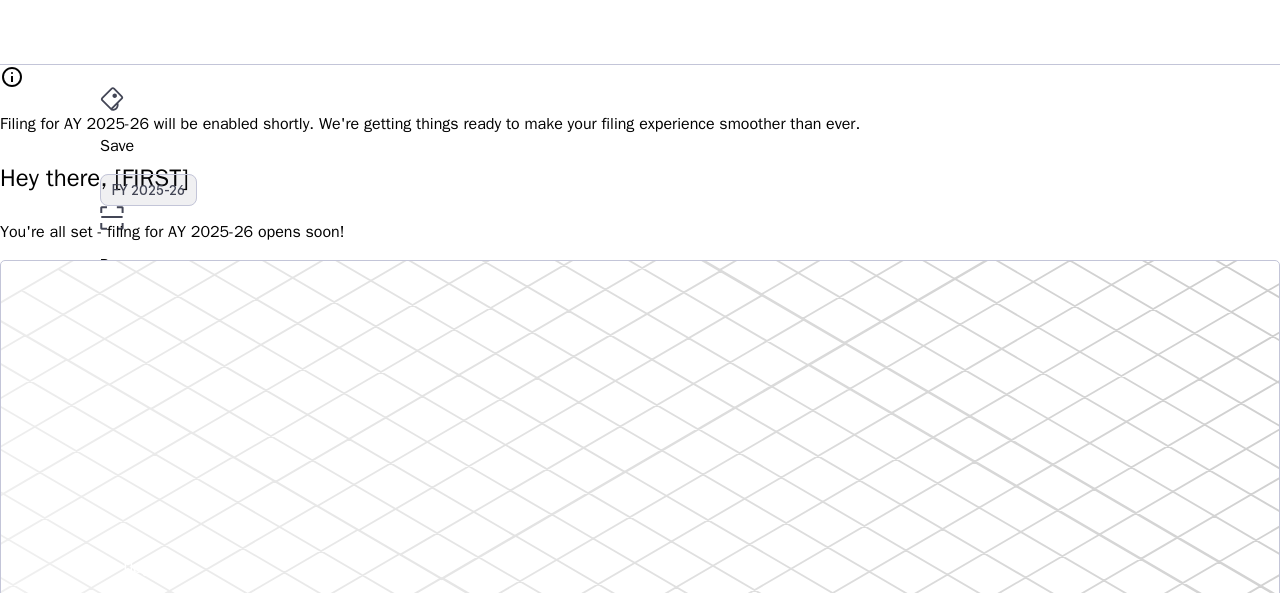 click on "FY 2025-26" at bounding box center (148, 190) 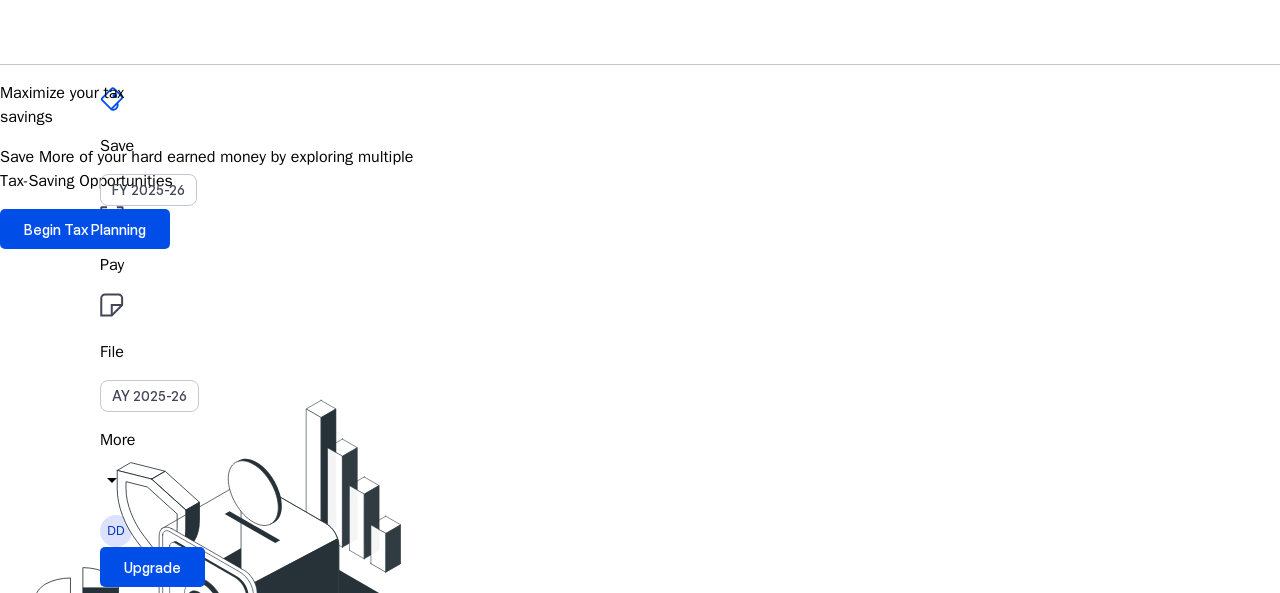 click on "FY 2025-26" at bounding box center [148, 190] 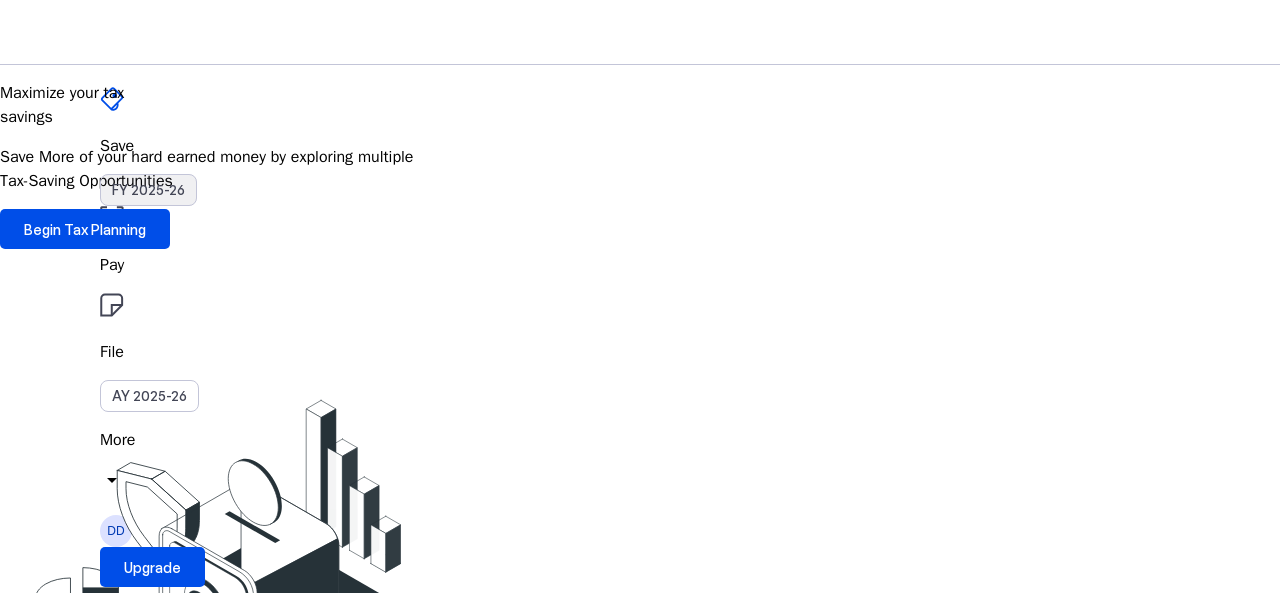 click on "FY 2025-26" at bounding box center (148, 190) 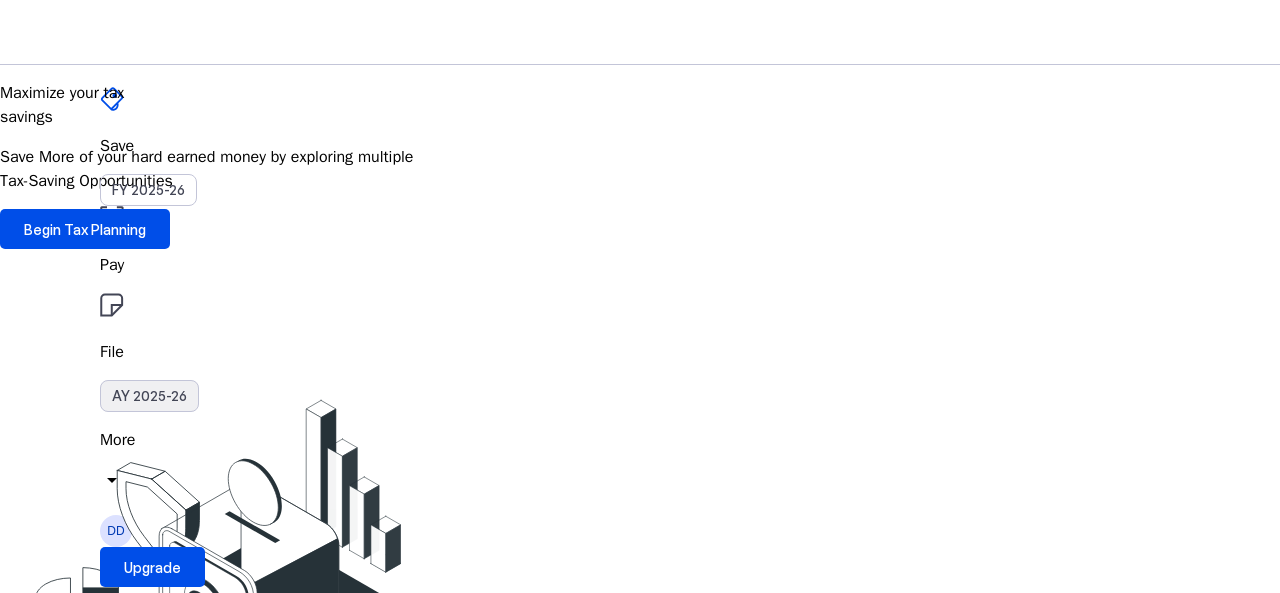 click on "AY 2025-26" at bounding box center [149, 396] 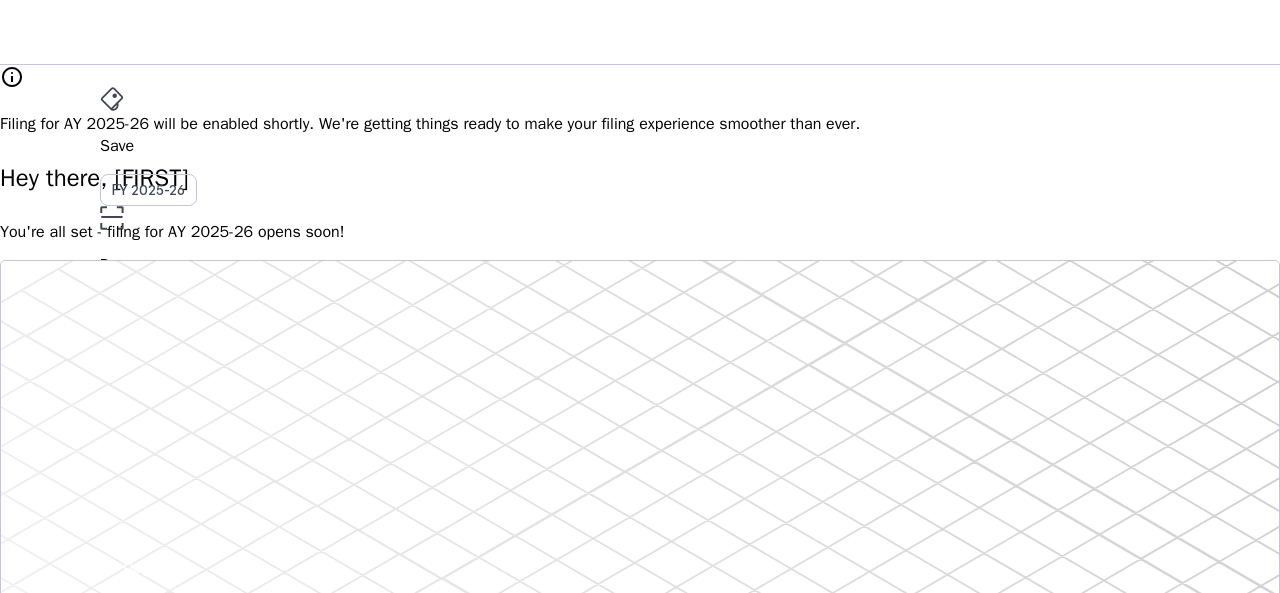 click on "AY 2025-26" at bounding box center (149, 396) 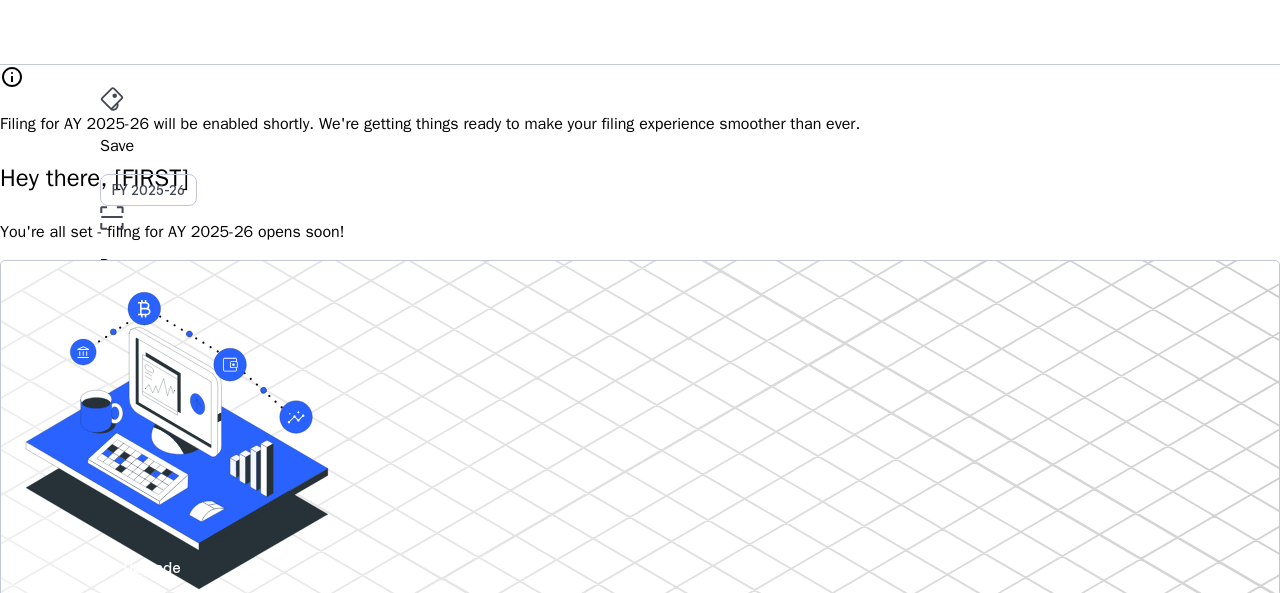 click on "AY 2025-26" at bounding box center [149, 396] 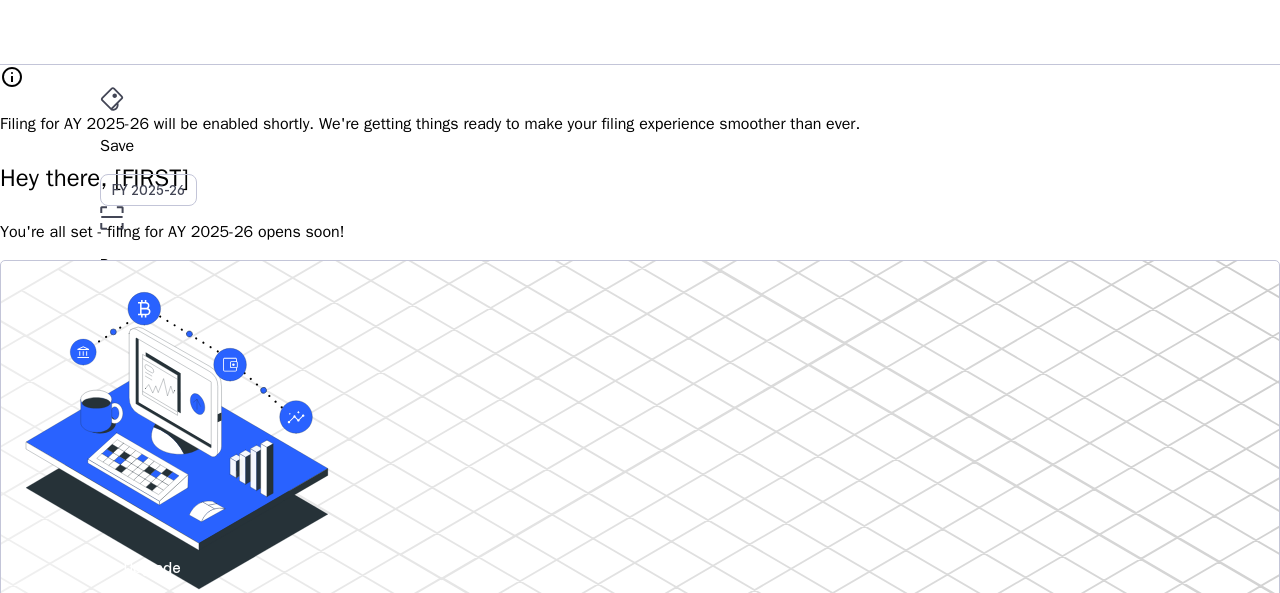 click on "Save FY 2025-26  Pay   File AY 2025-26  More  arrow_drop_down" at bounding box center [640, 293] 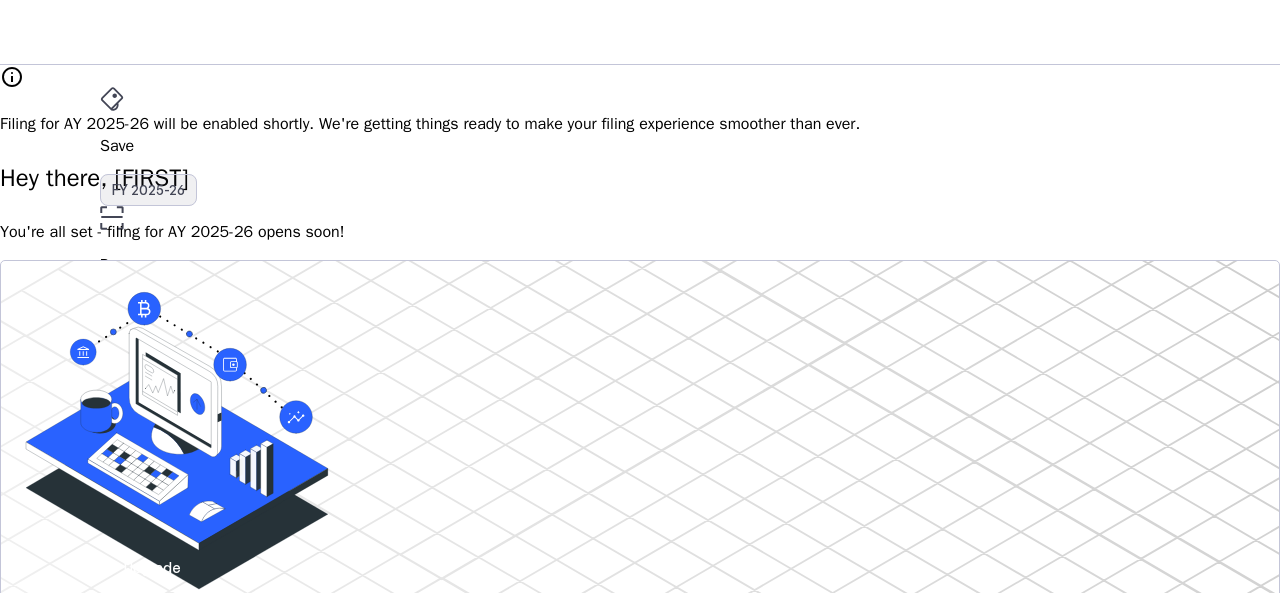 click on "FY 2025-26" at bounding box center (148, 190) 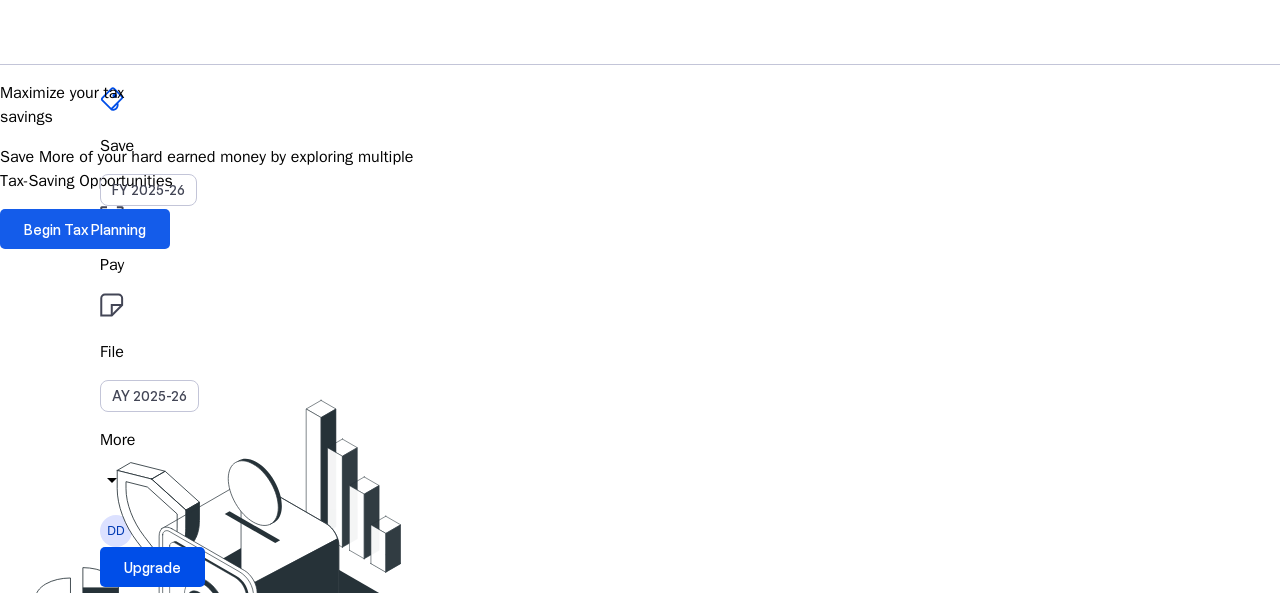 click on "Begin Tax Planning" at bounding box center [85, 229] 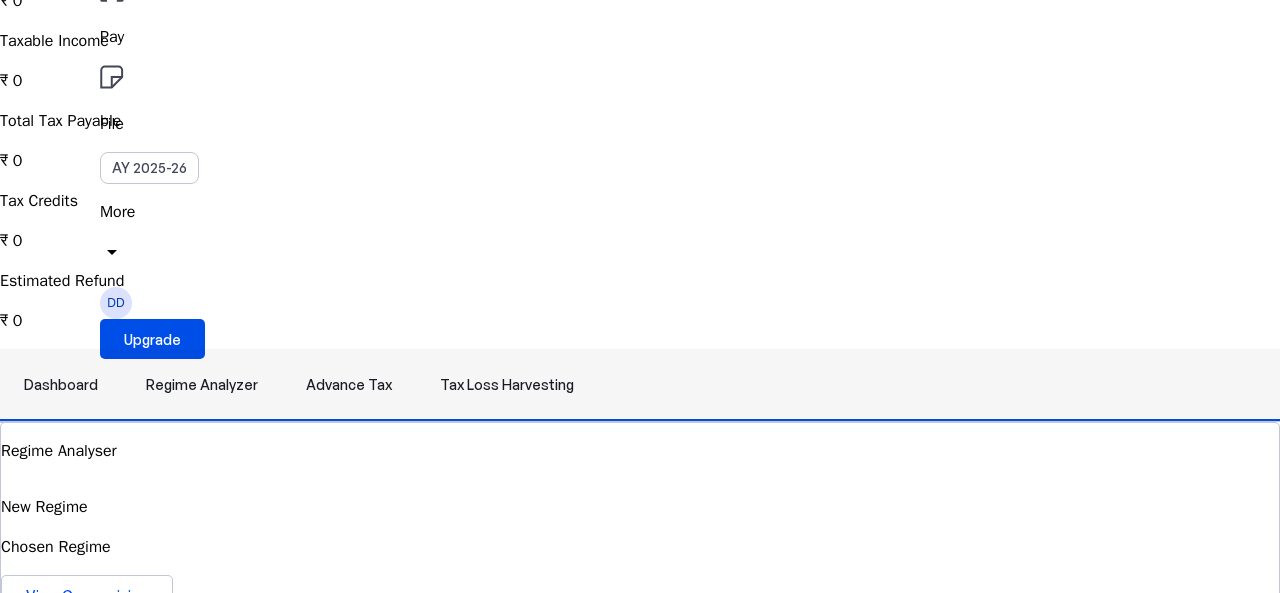 scroll, scrollTop: 233, scrollLeft: 0, axis: vertical 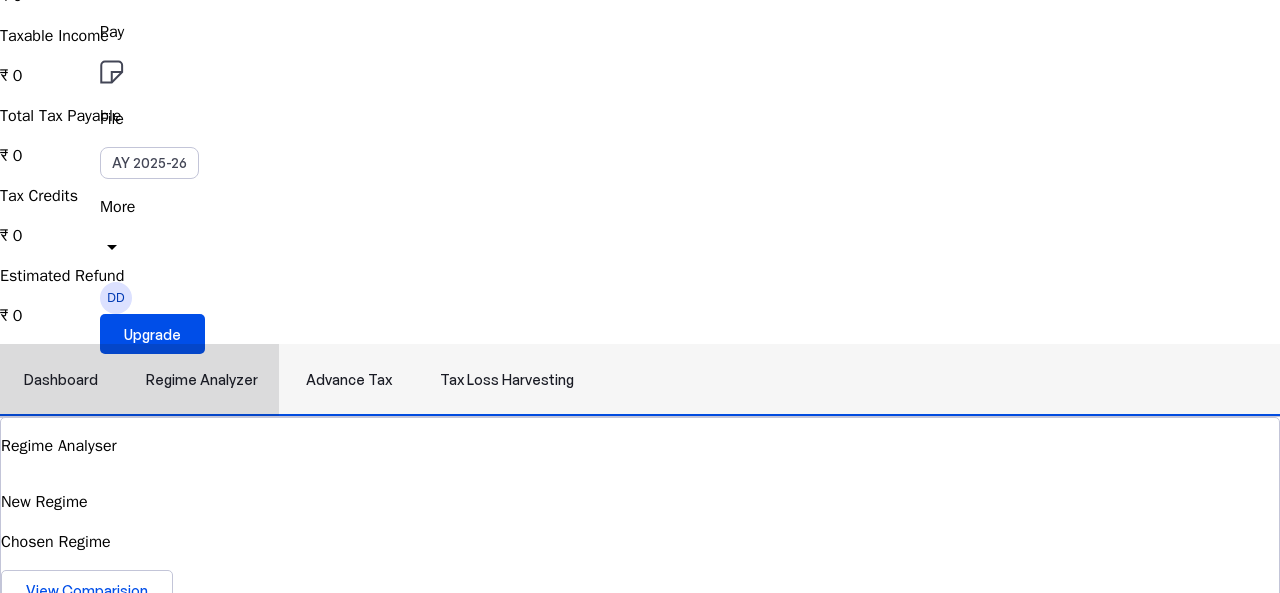 click on "Regime Analyzer" at bounding box center [202, 380] 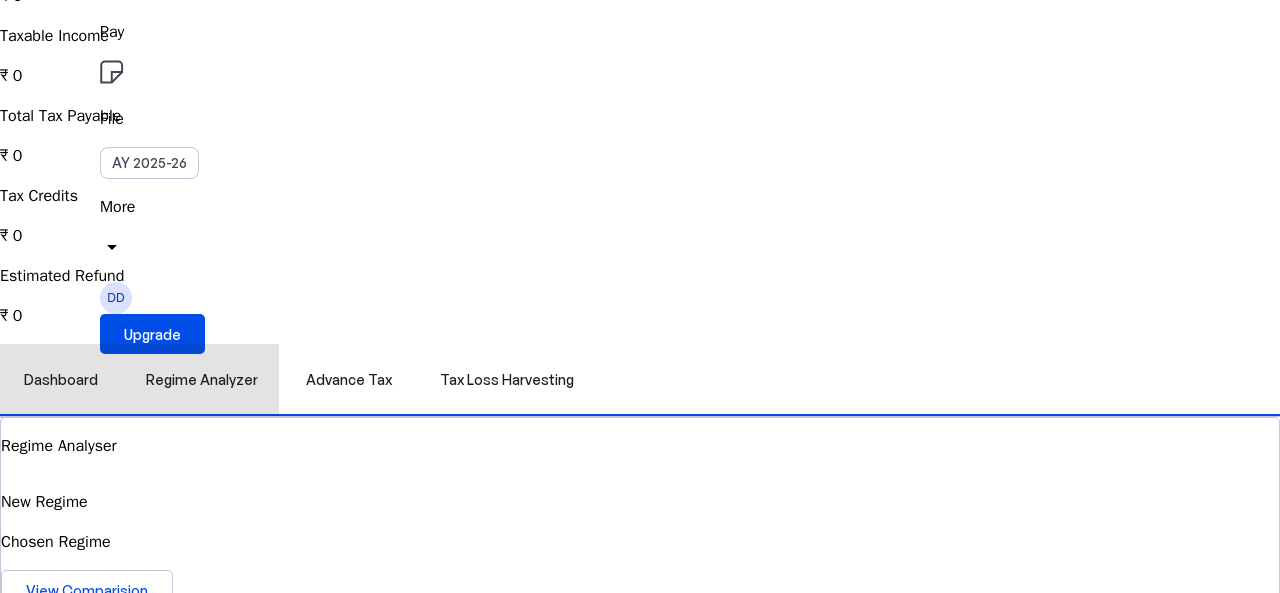 scroll, scrollTop: 0, scrollLeft: 0, axis: both 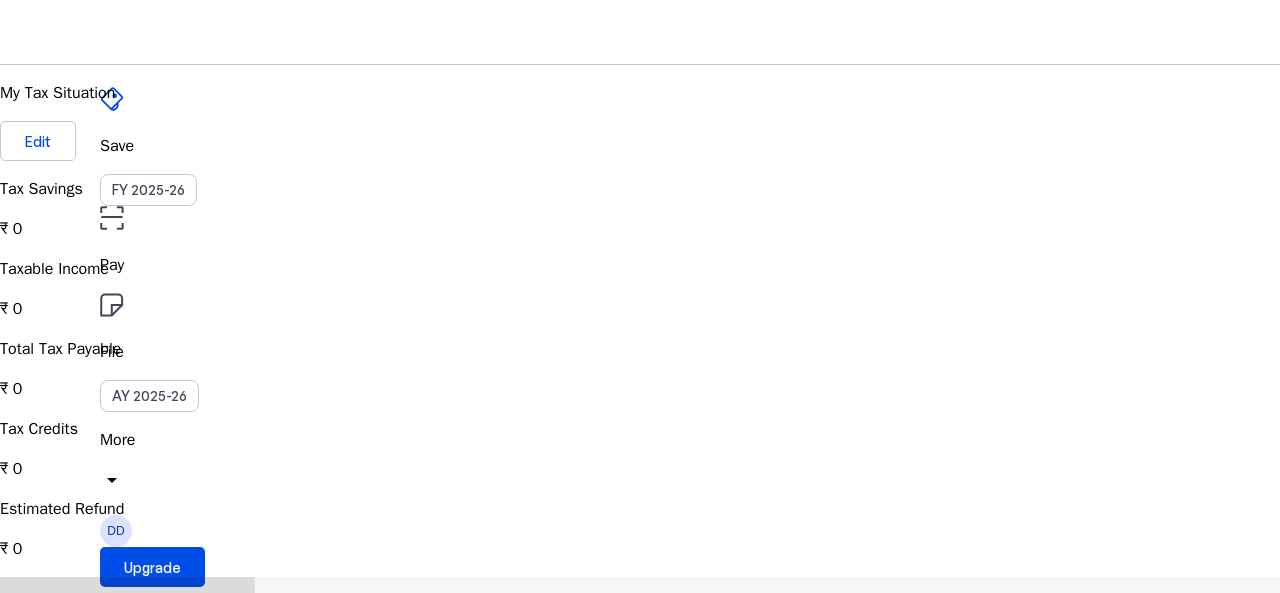 click on "Advance Tax" at bounding box center [349, 613] 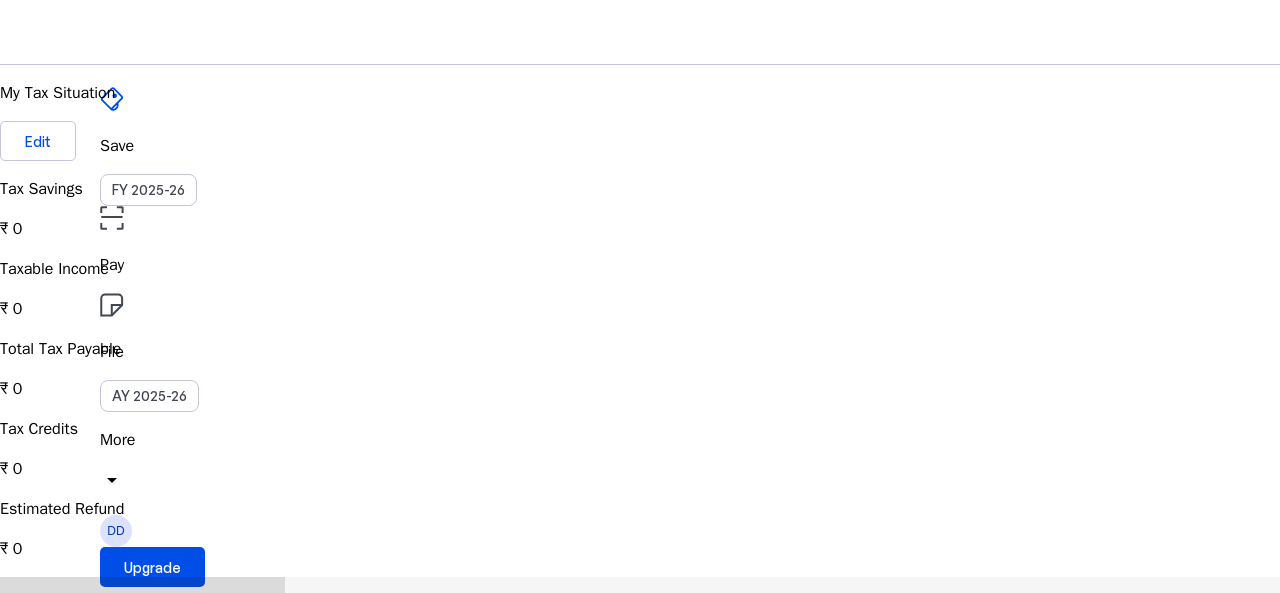 click on "Tax Loss Harvesting" at bounding box center (507, 613) 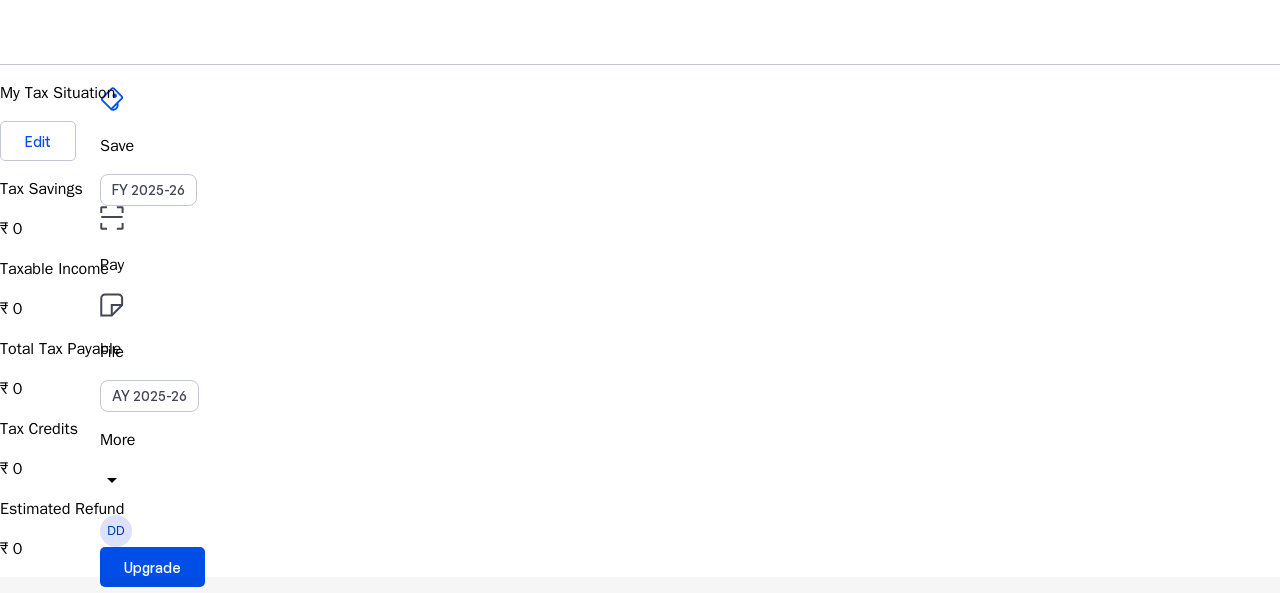 click on "Dashboard" at bounding box center [61, 613] 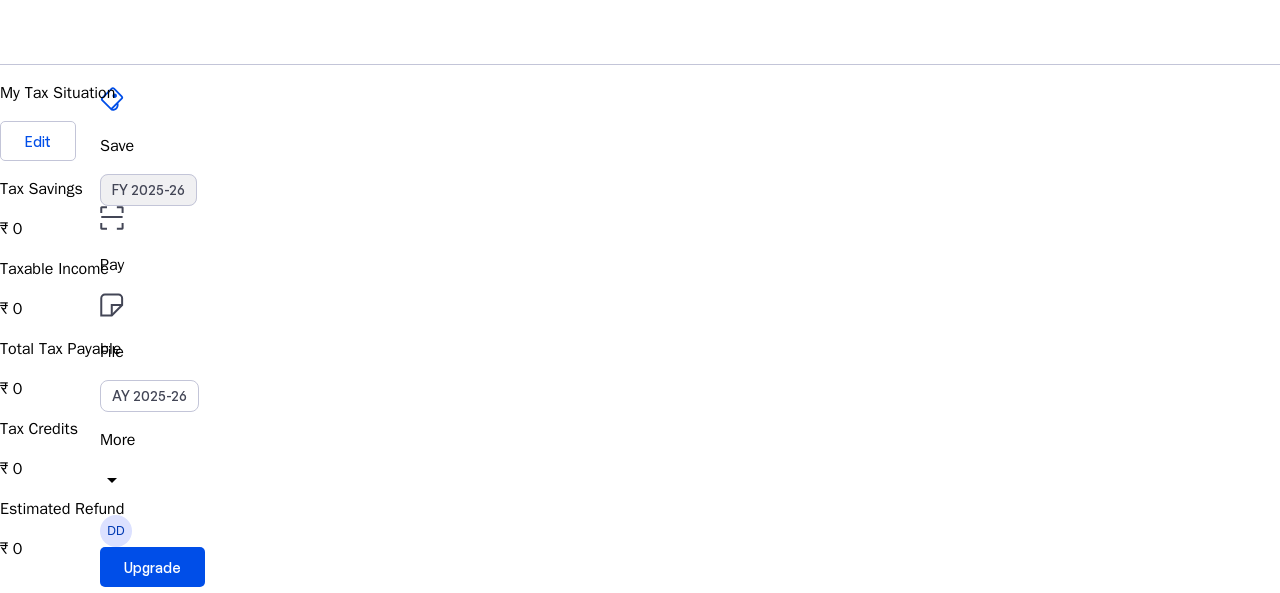 click on "FY 2025-26" at bounding box center [148, 190] 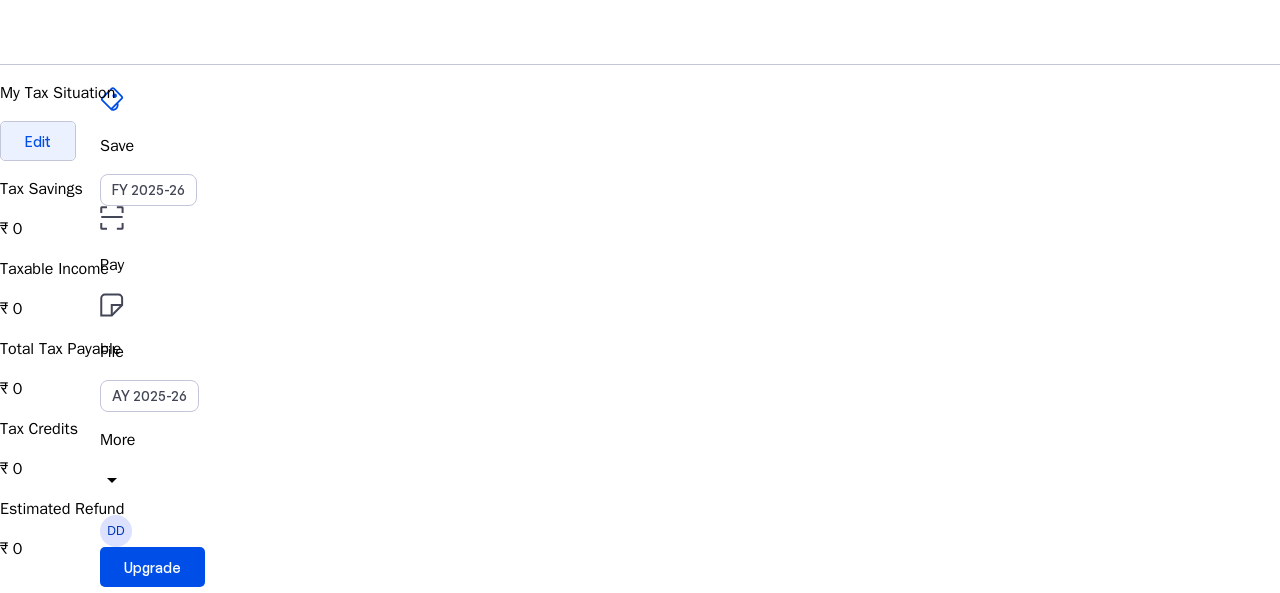 click at bounding box center (38, 141) 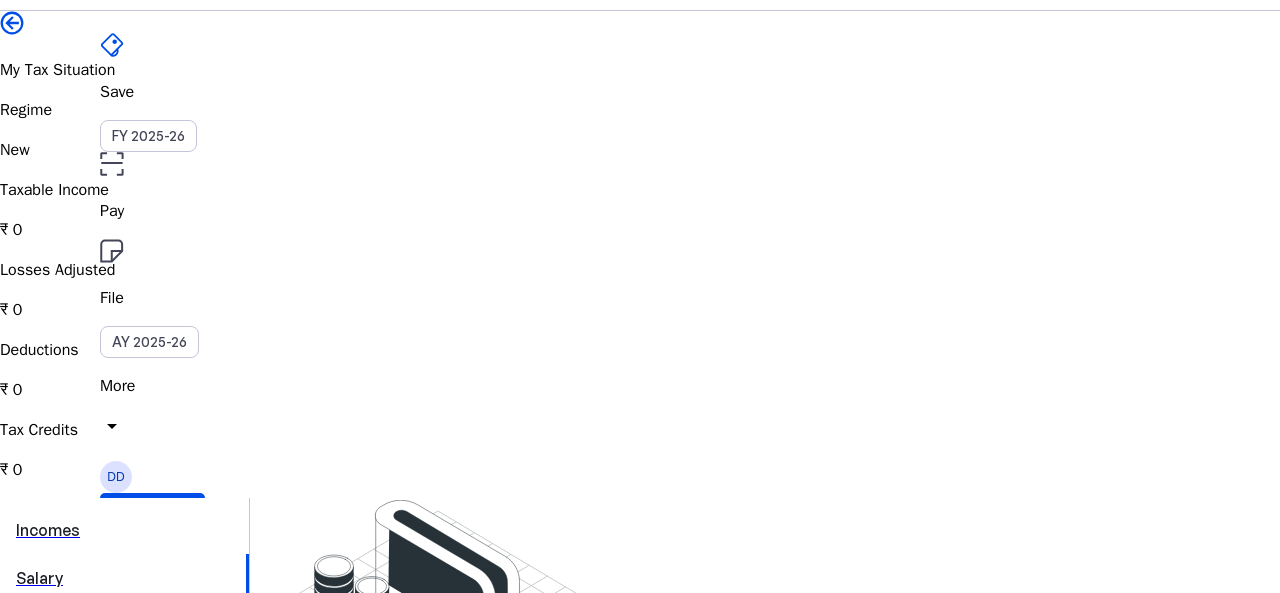 scroll, scrollTop: 0, scrollLeft: 0, axis: both 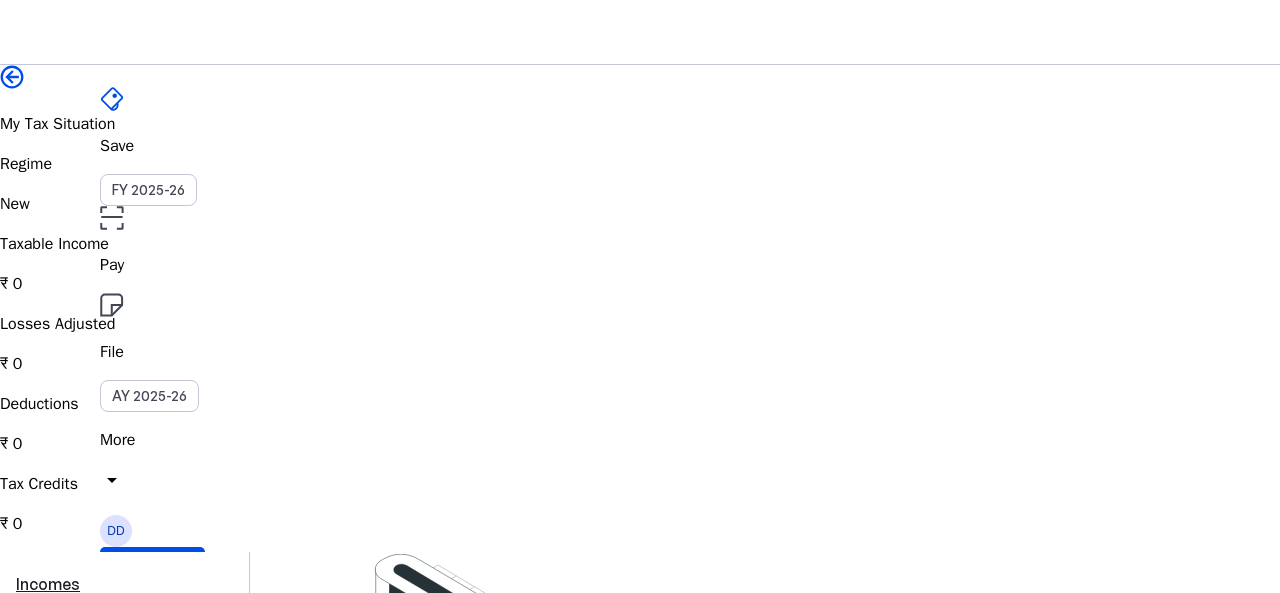 click on "Taxable Income" at bounding box center (640, 244) 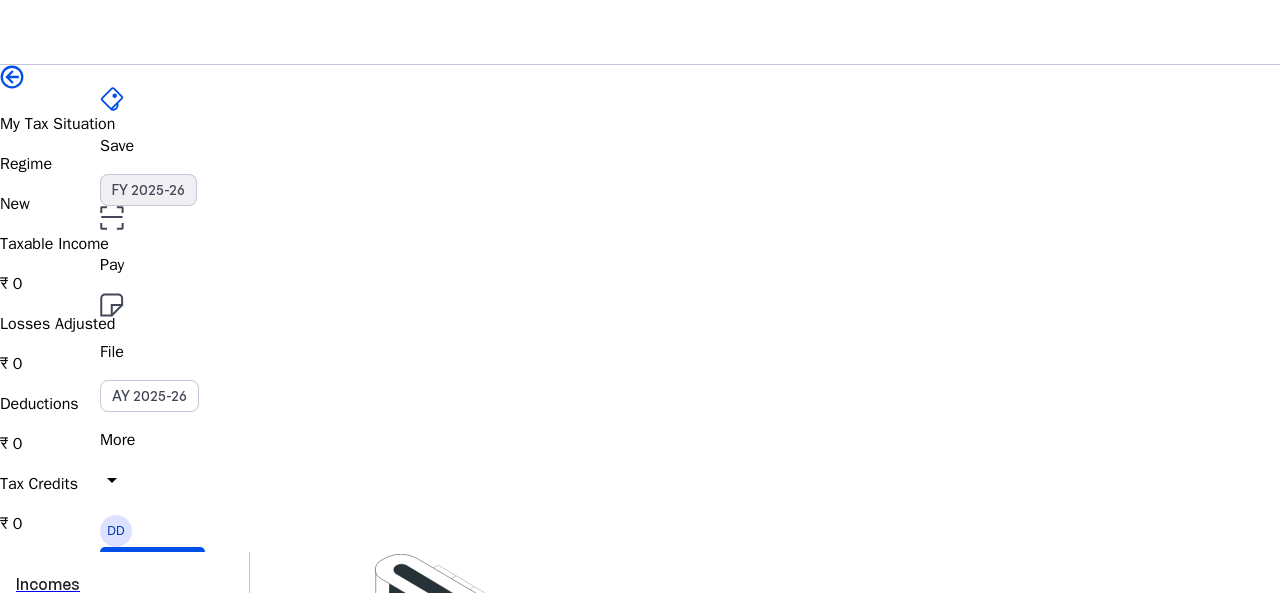 click on "FY 2025-26" at bounding box center [148, 190] 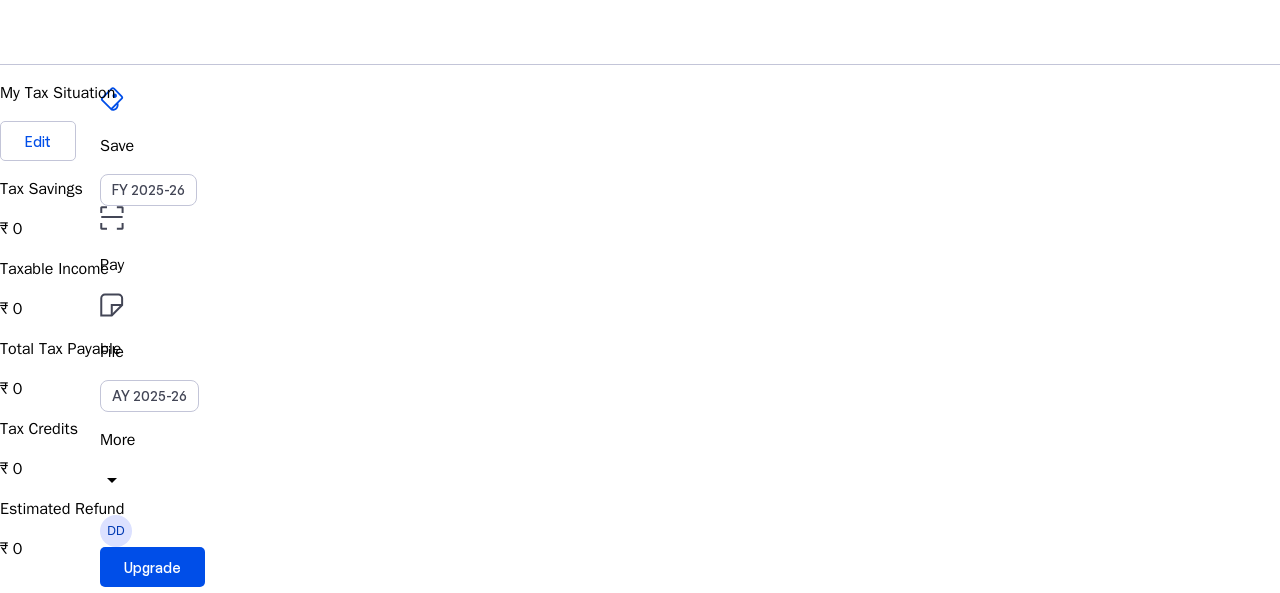 click on "Estimated Refund" at bounding box center (640, 509) 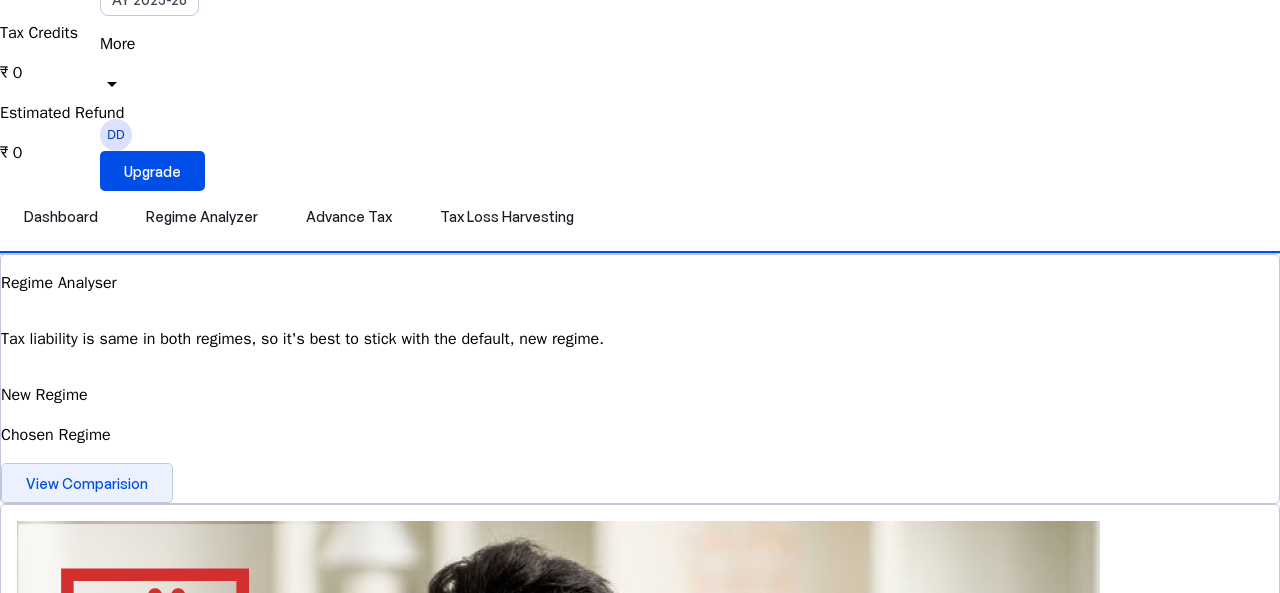 scroll, scrollTop: 395, scrollLeft: 0, axis: vertical 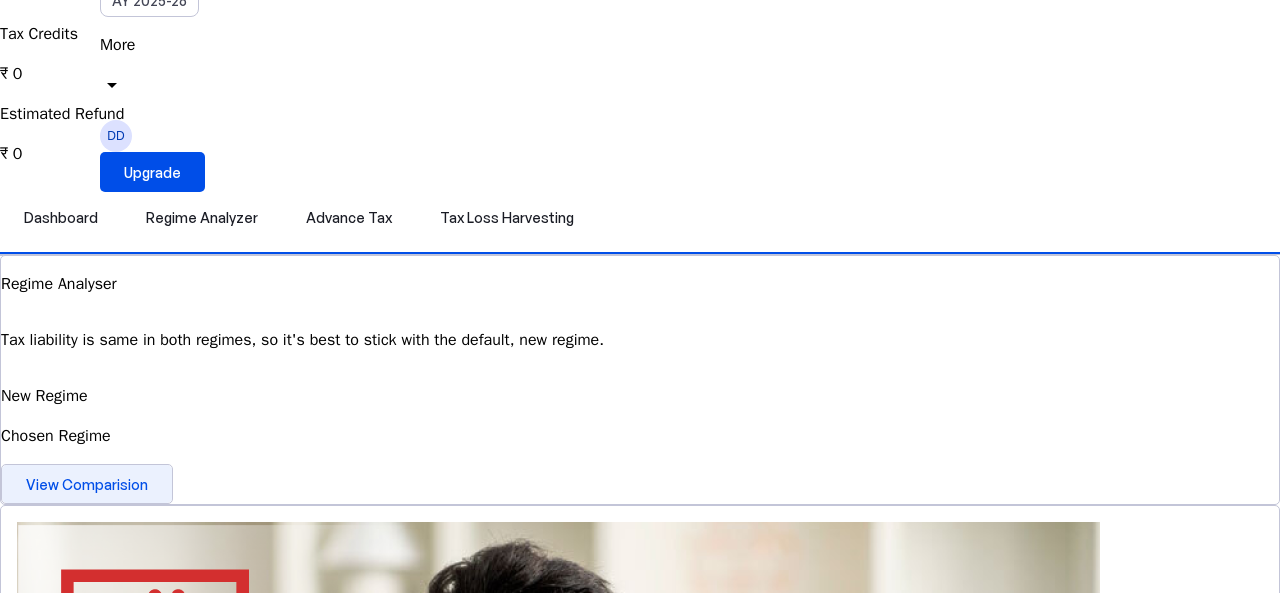 click on "View Comparision" at bounding box center [87, 484] 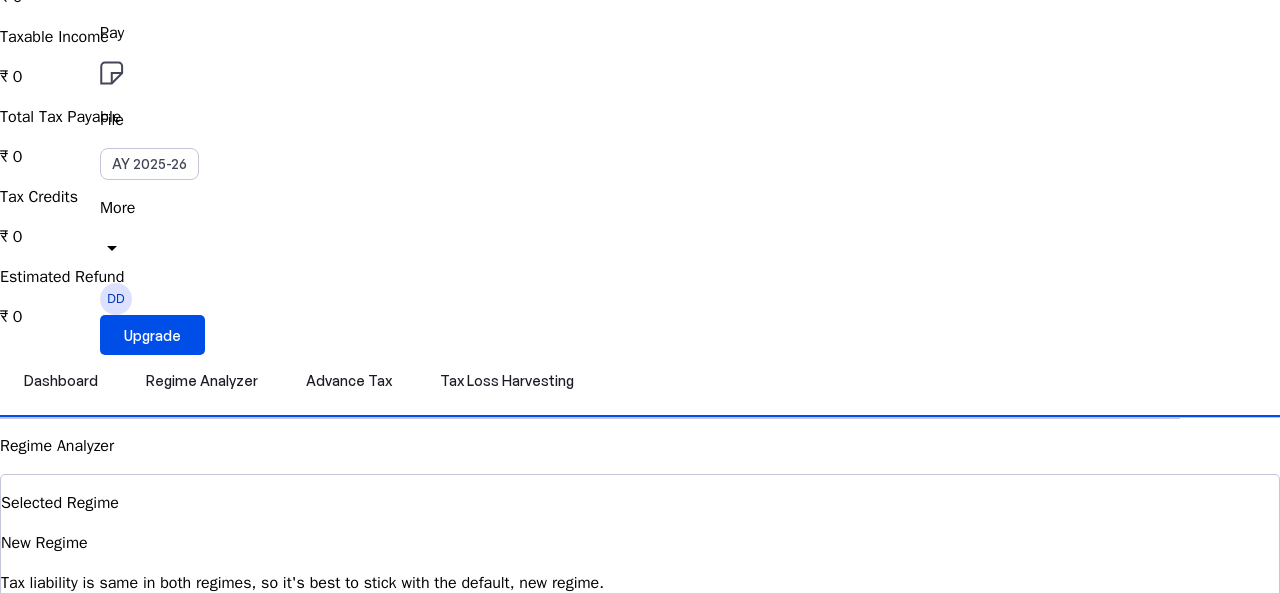 scroll, scrollTop: 233, scrollLeft: 0, axis: vertical 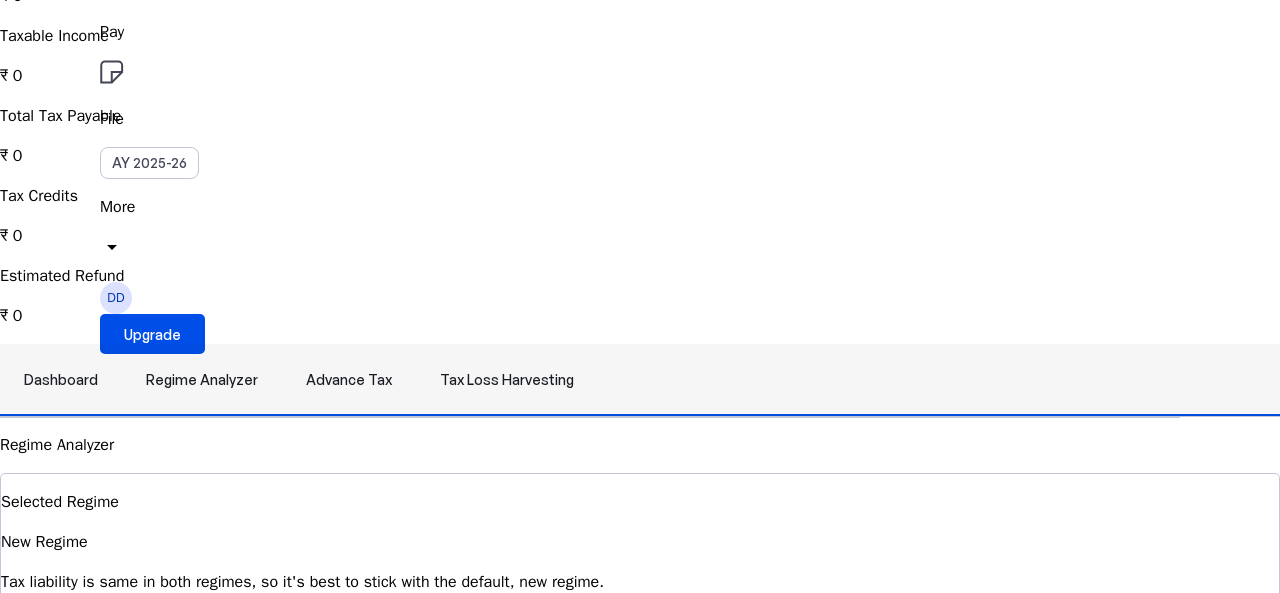 click on "Advance Tax" at bounding box center [349, 380] 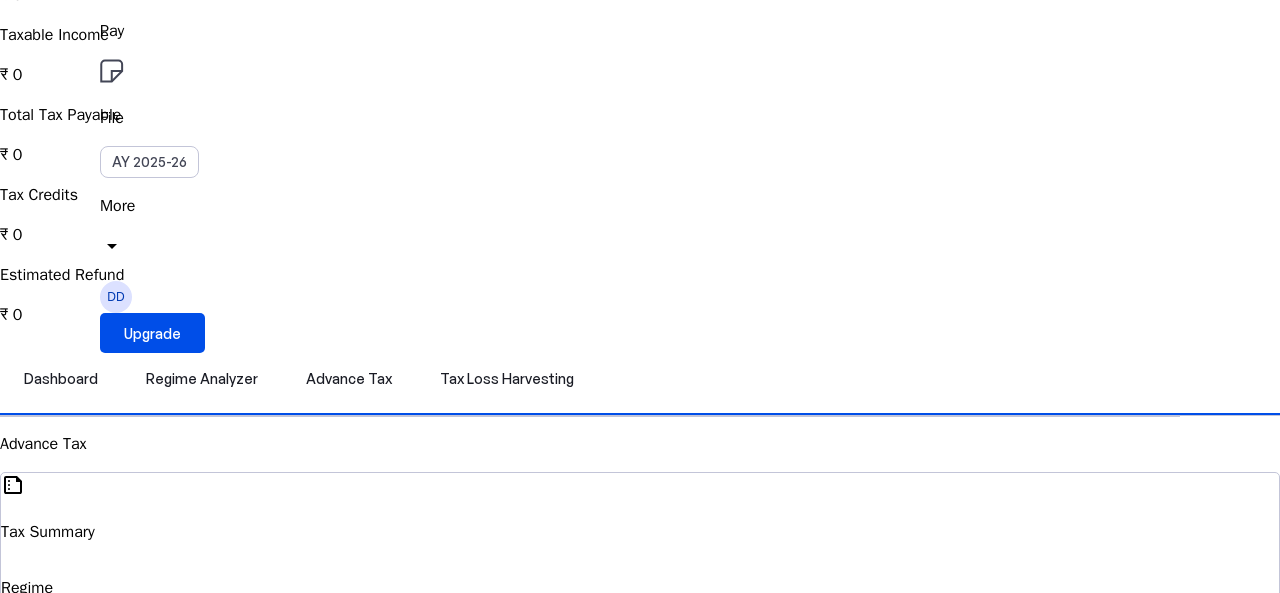 scroll, scrollTop: 233, scrollLeft: 0, axis: vertical 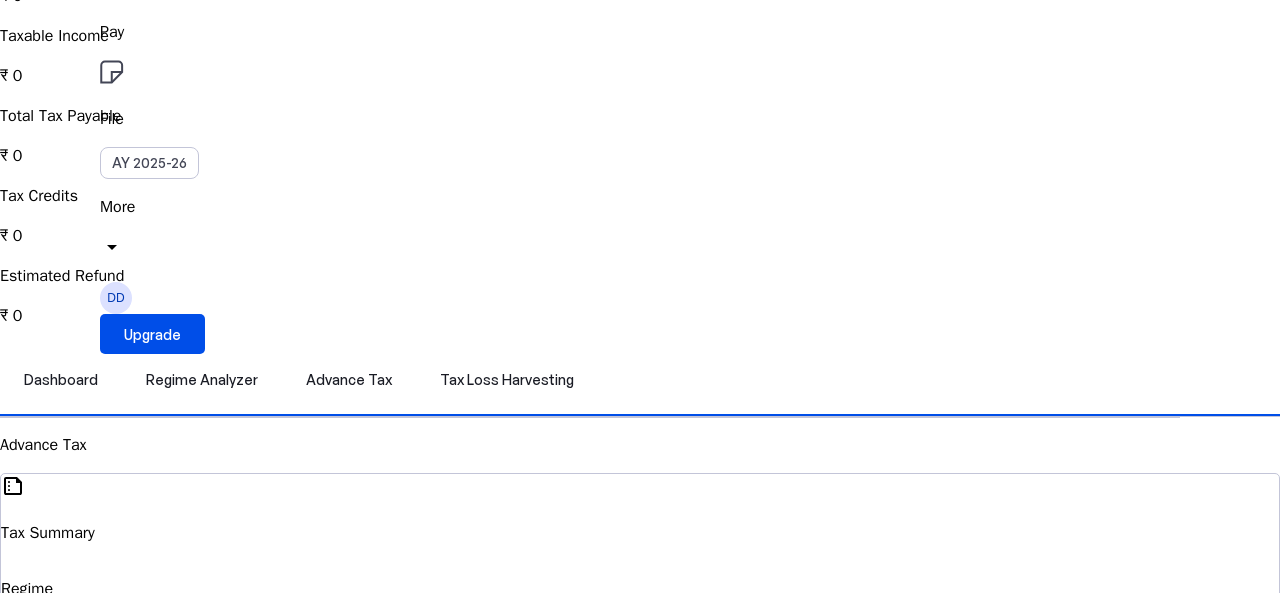 click on "Current" at bounding box center (39, 1171) 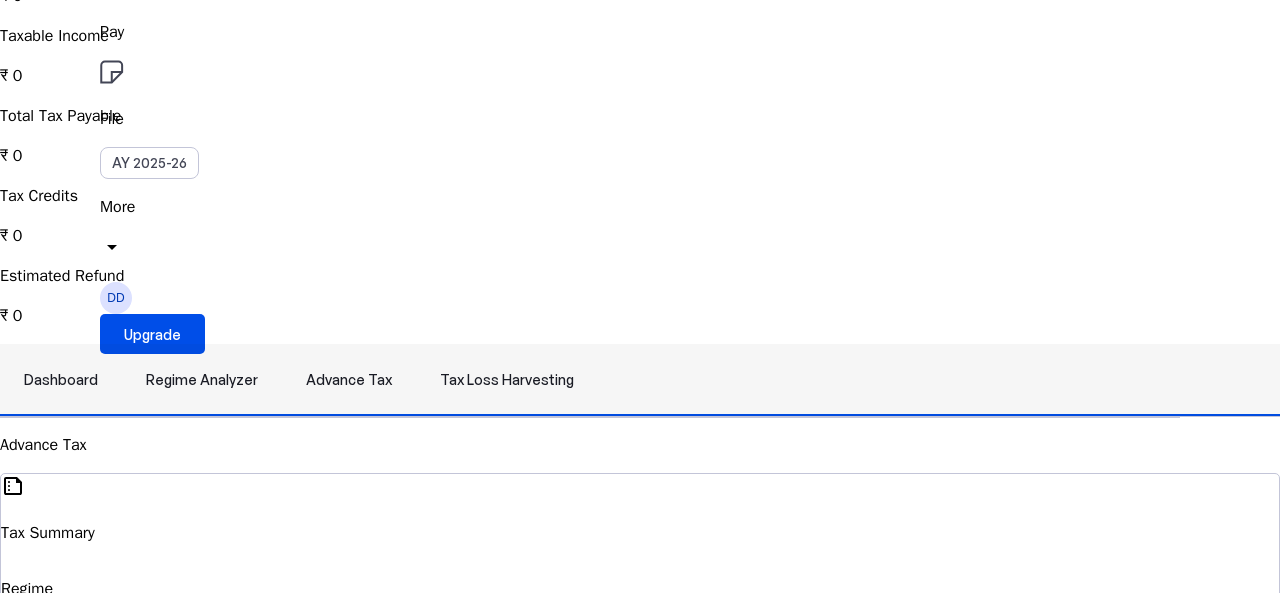 click on "Tax Loss Harvesting" at bounding box center [507, 380] 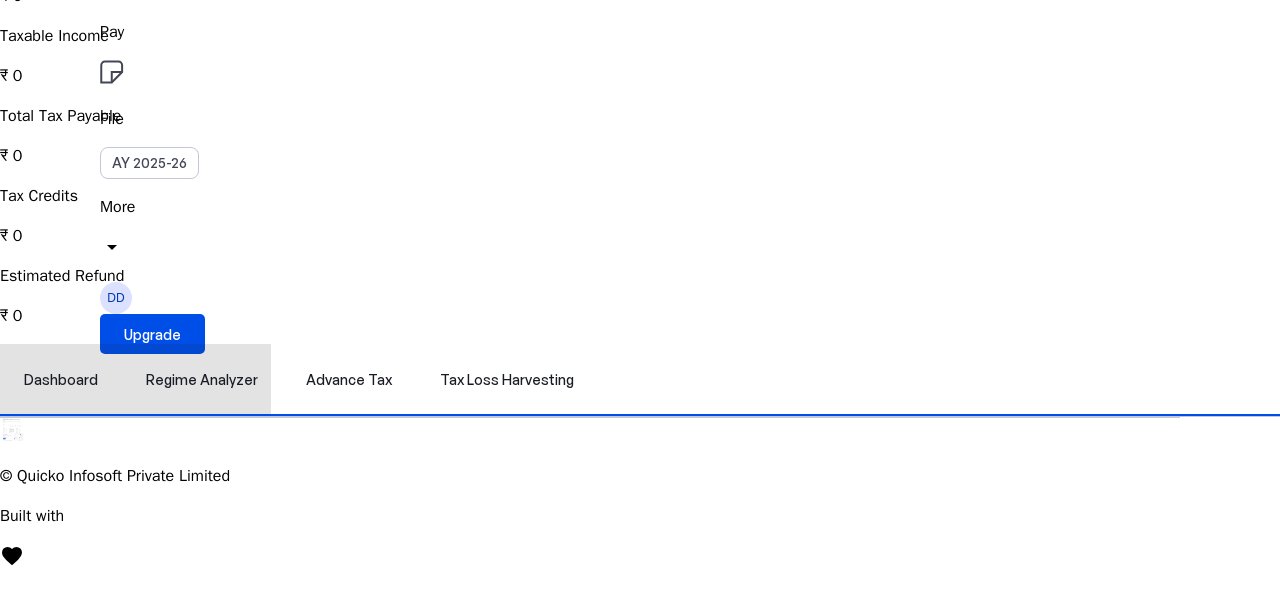 scroll, scrollTop: 0, scrollLeft: 0, axis: both 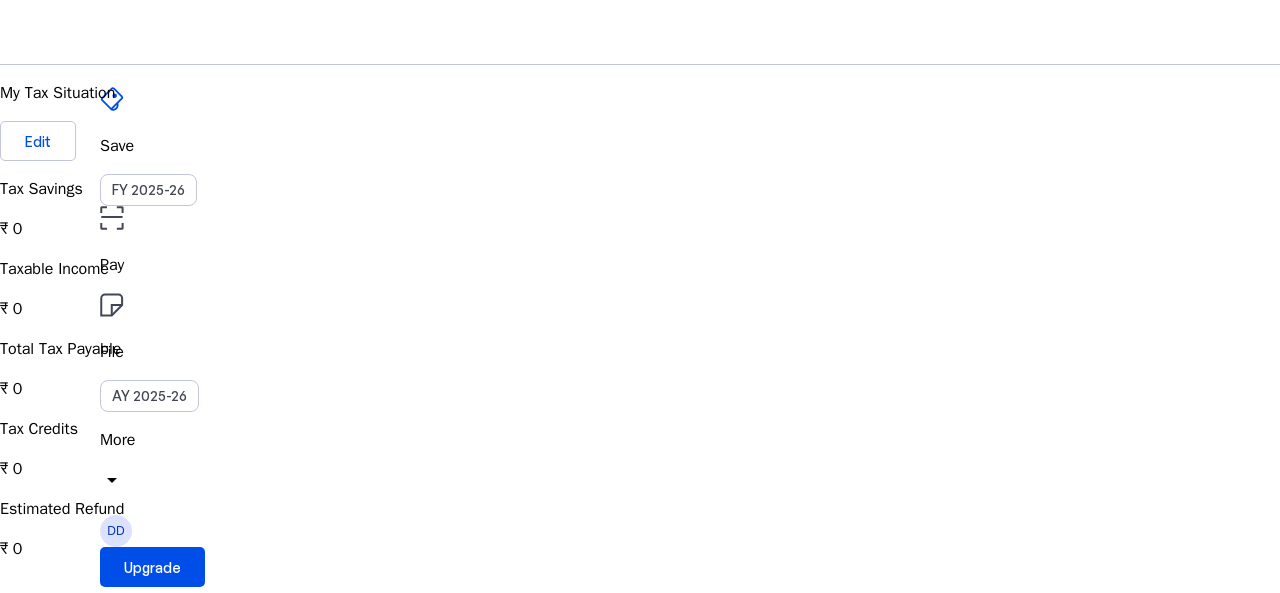 click on "Pay" at bounding box center (640, 265) 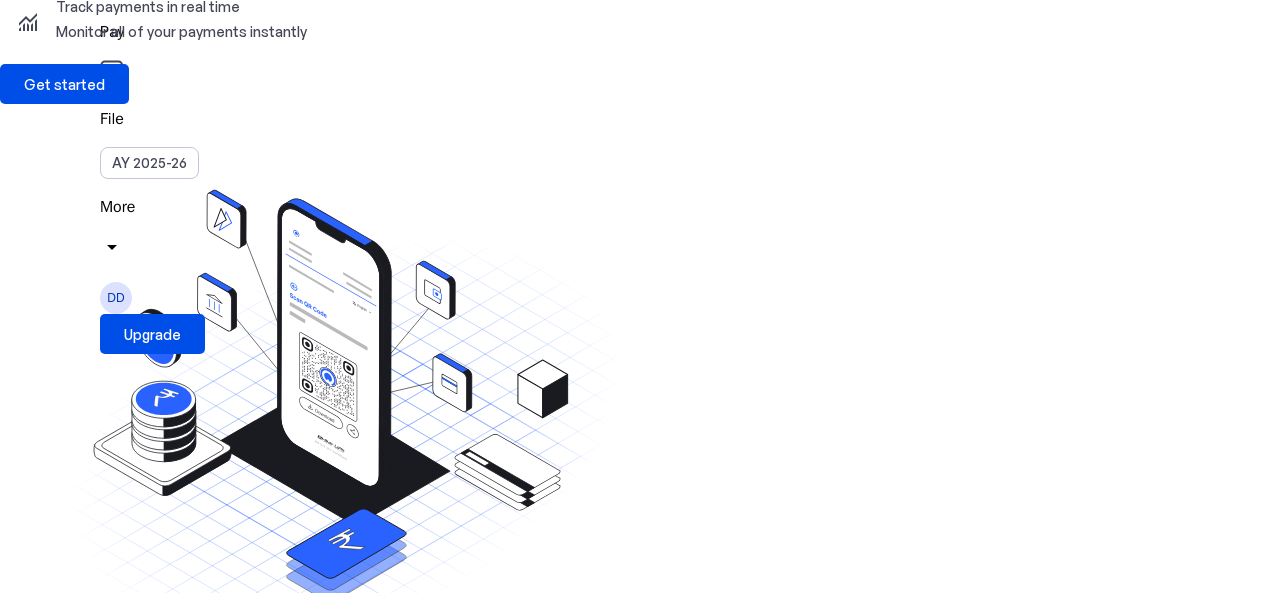 scroll, scrollTop: 0, scrollLeft: 0, axis: both 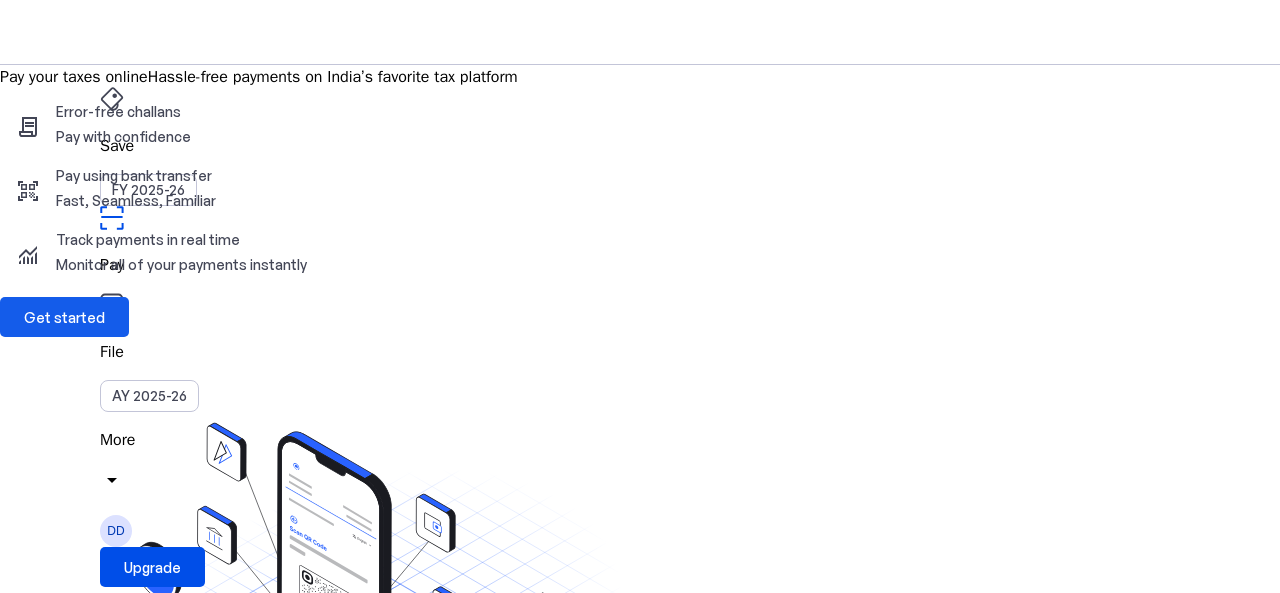 click at bounding box center (64, 317) 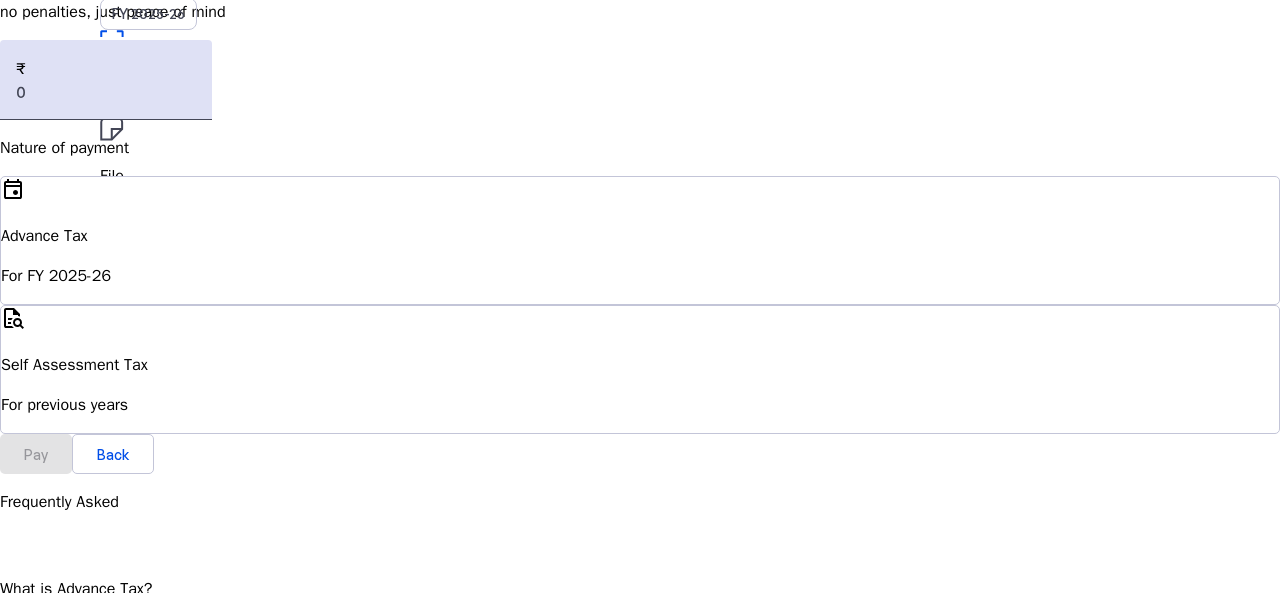 scroll, scrollTop: 0, scrollLeft: 0, axis: both 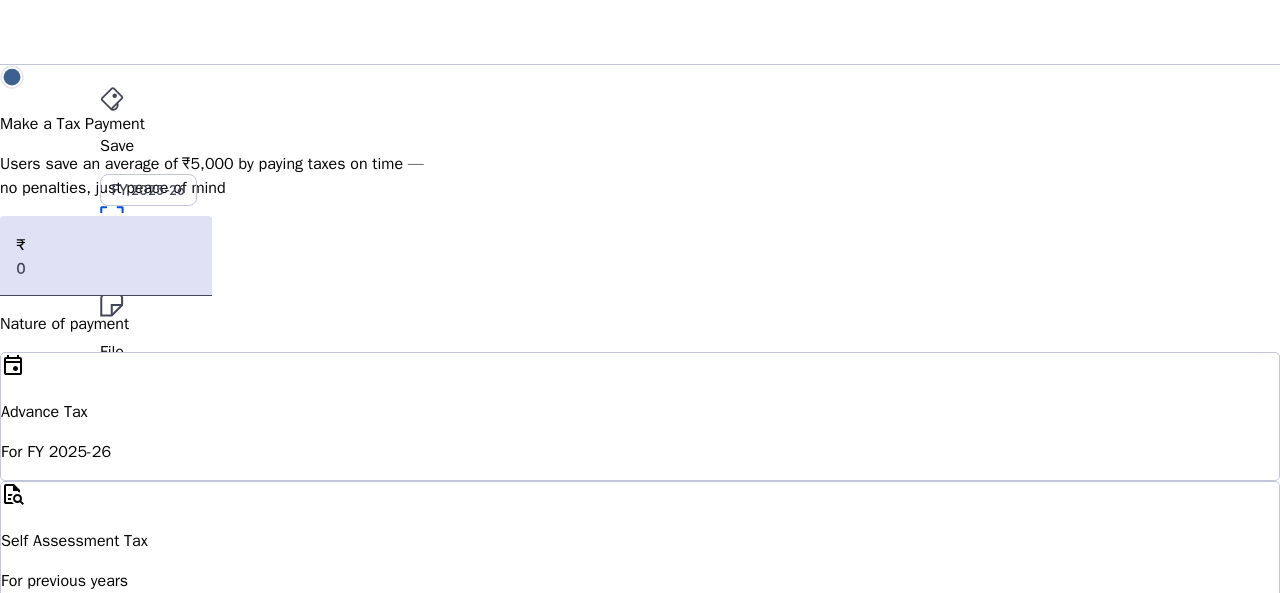 click on "Self Assessment Tax" at bounding box center [640, 412] 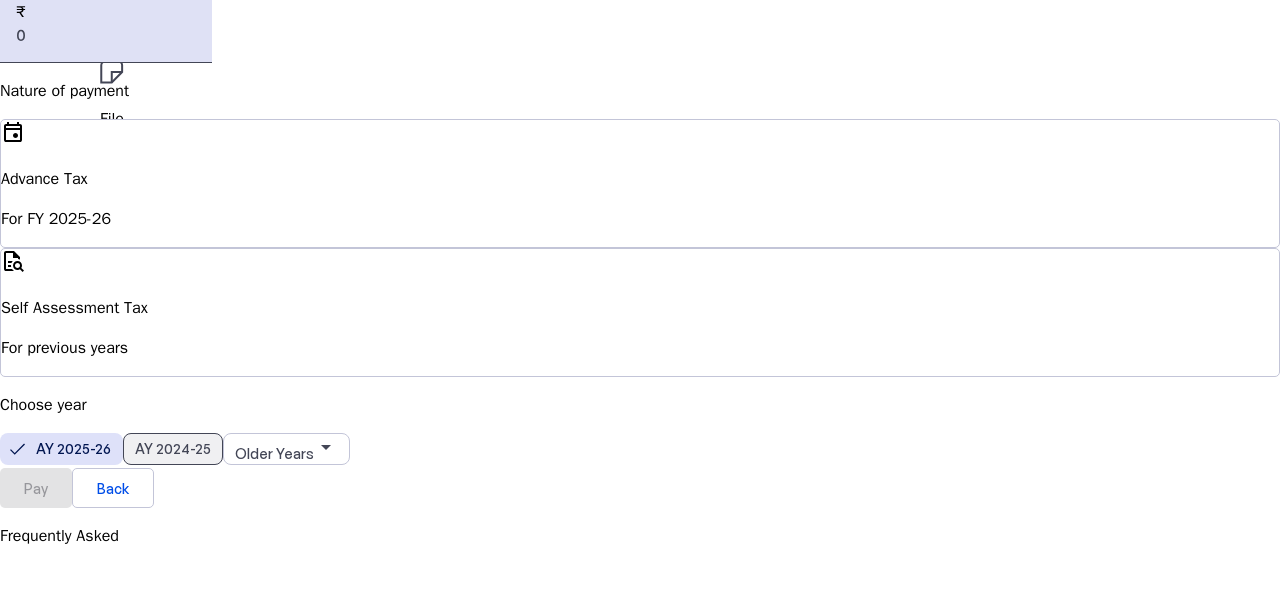 click on "AY 2024-25" at bounding box center [173, 448] 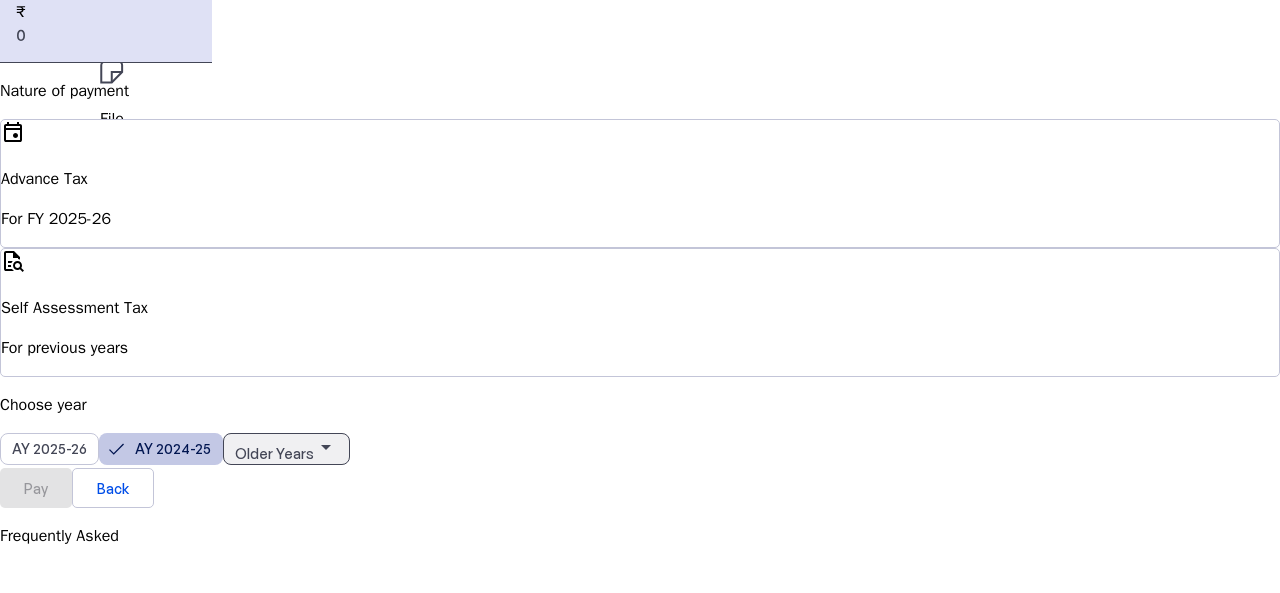 click on "Older Years" at bounding box center (274, 453) 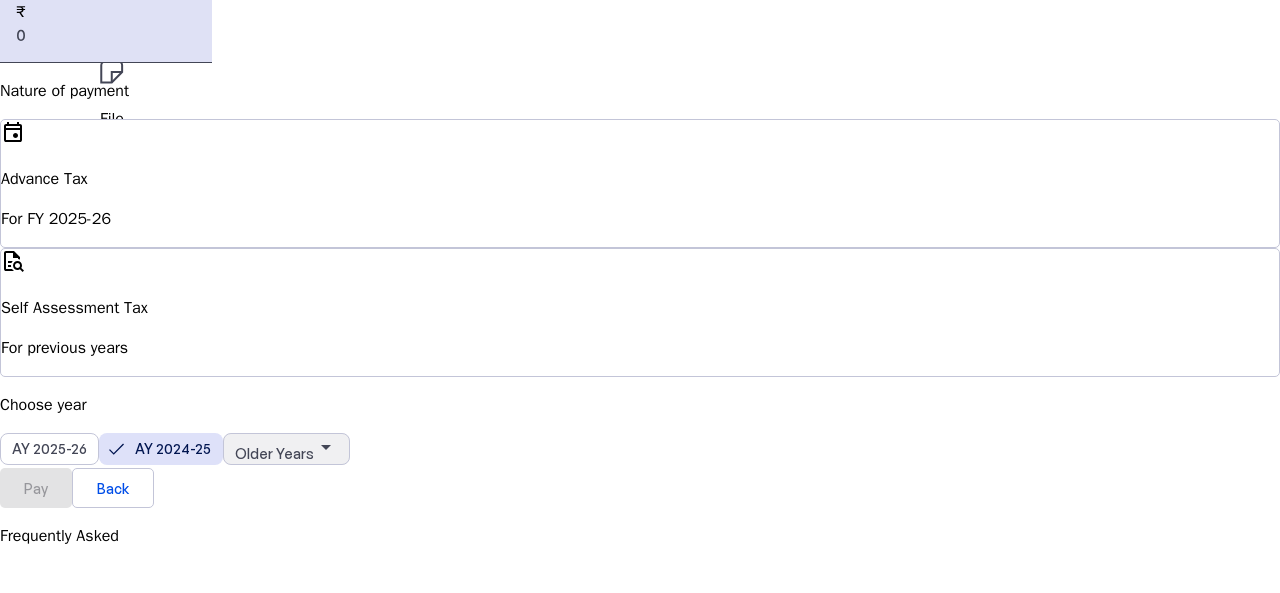 click at bounding box center [640, 1112] 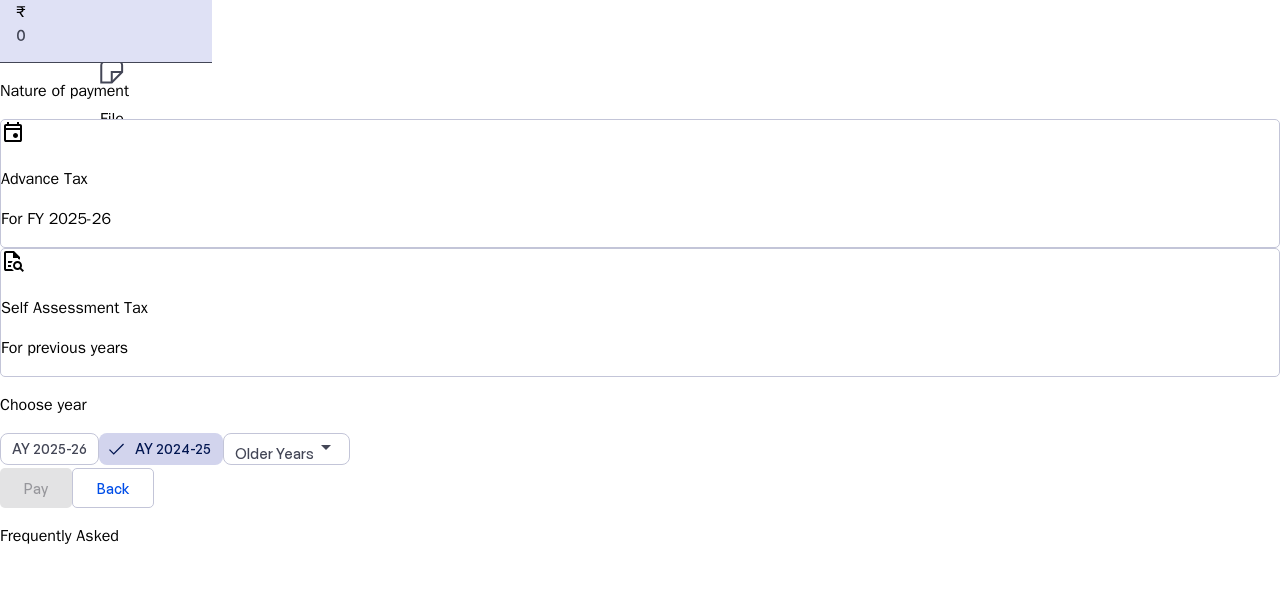 click on "AY 2024-25" at bounding box center [173, 448] 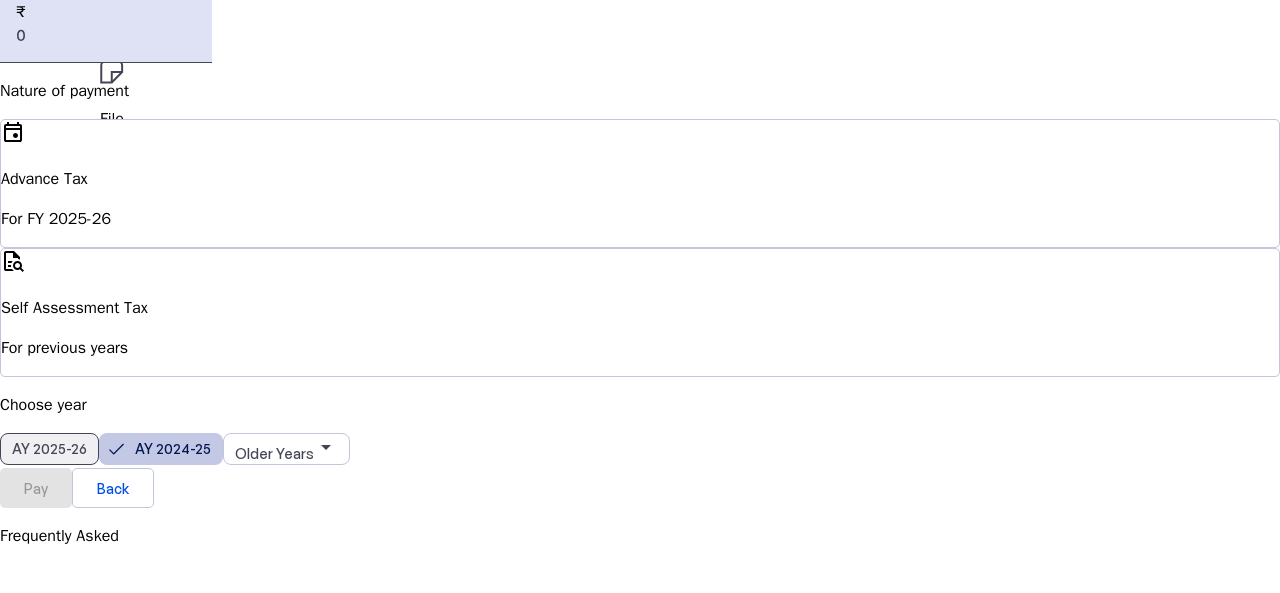 click on "AY 2025-26" at bounding box center [49, 448] 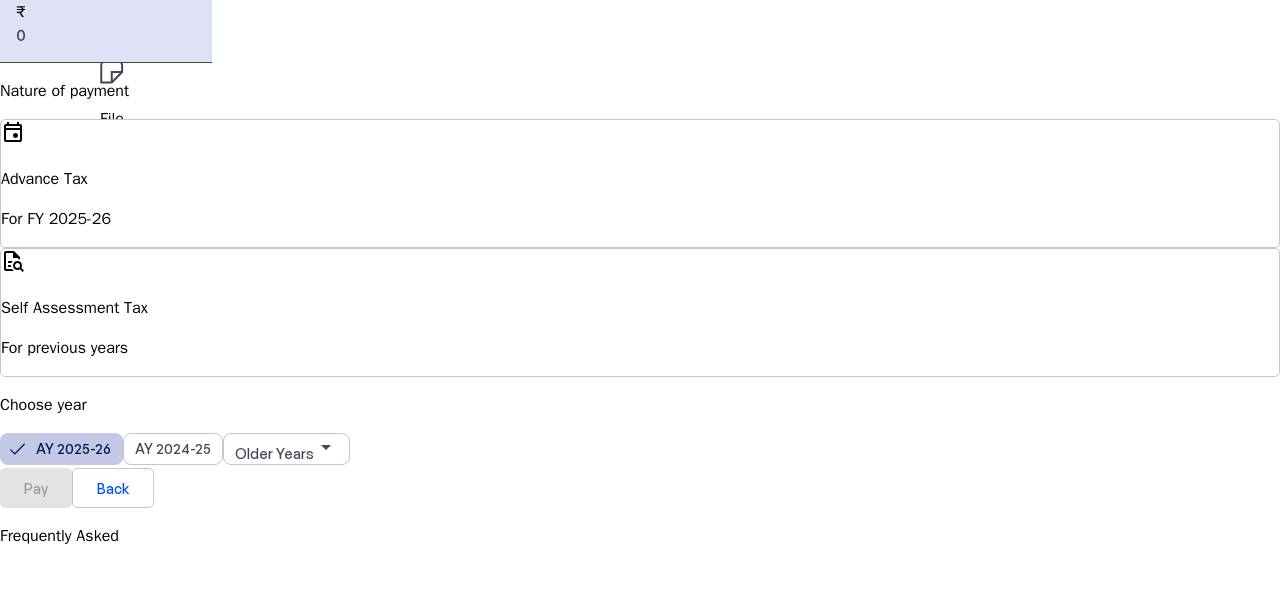 click on "Pay" at bounding box center (36, 487) 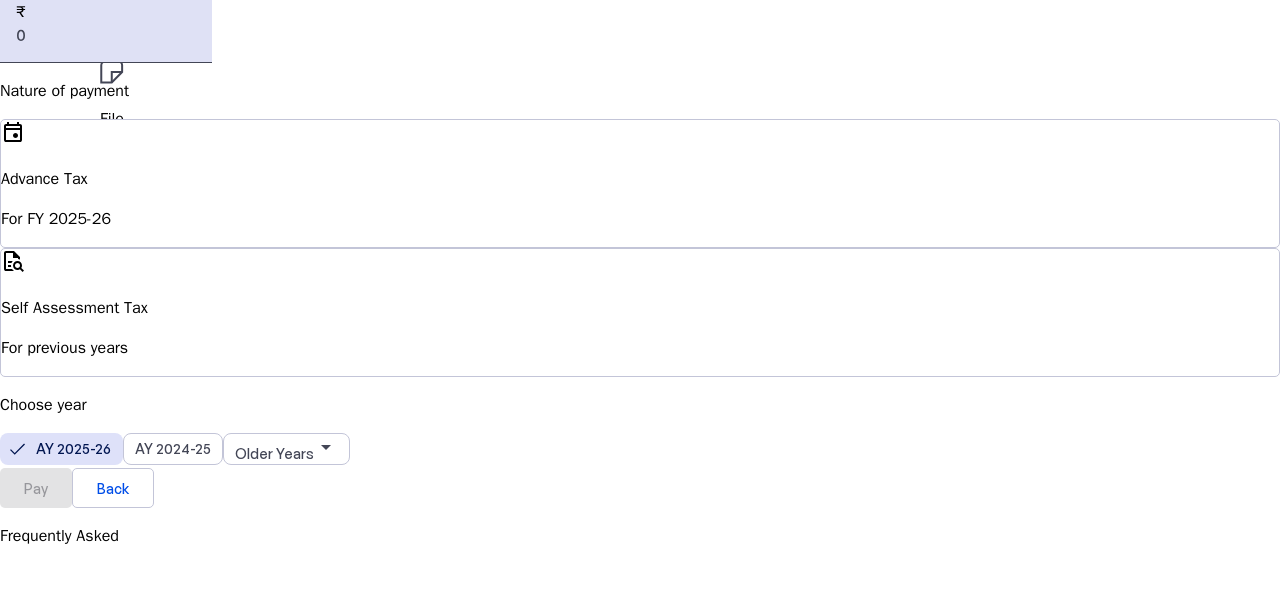 click on "event Advance Tax For FY 2025-26" at bounding box center (640, 183) 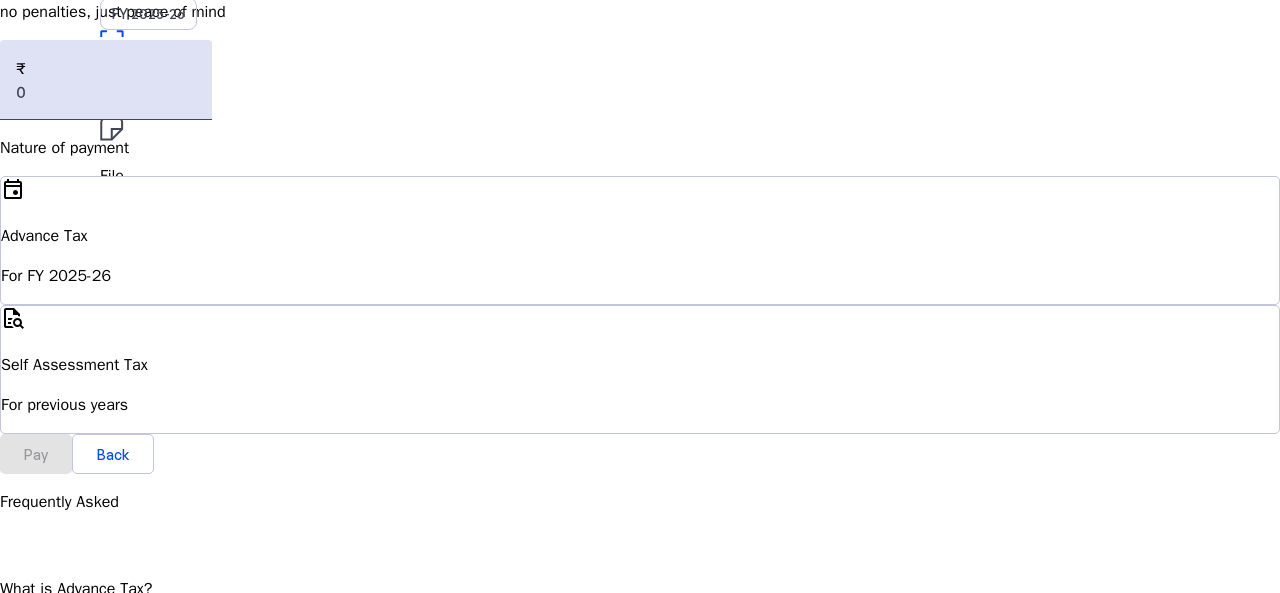 click on "Pay" at bounding box center [36, 453] 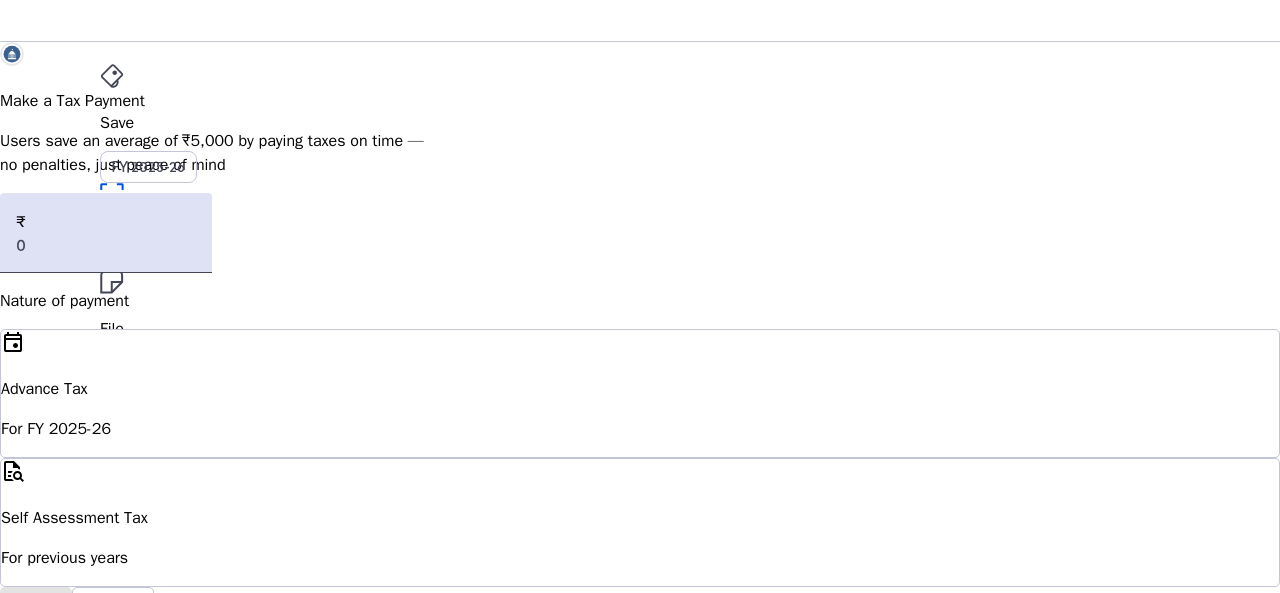 scroll, scrollTop: 0, scrollLeft: 0, axis: both 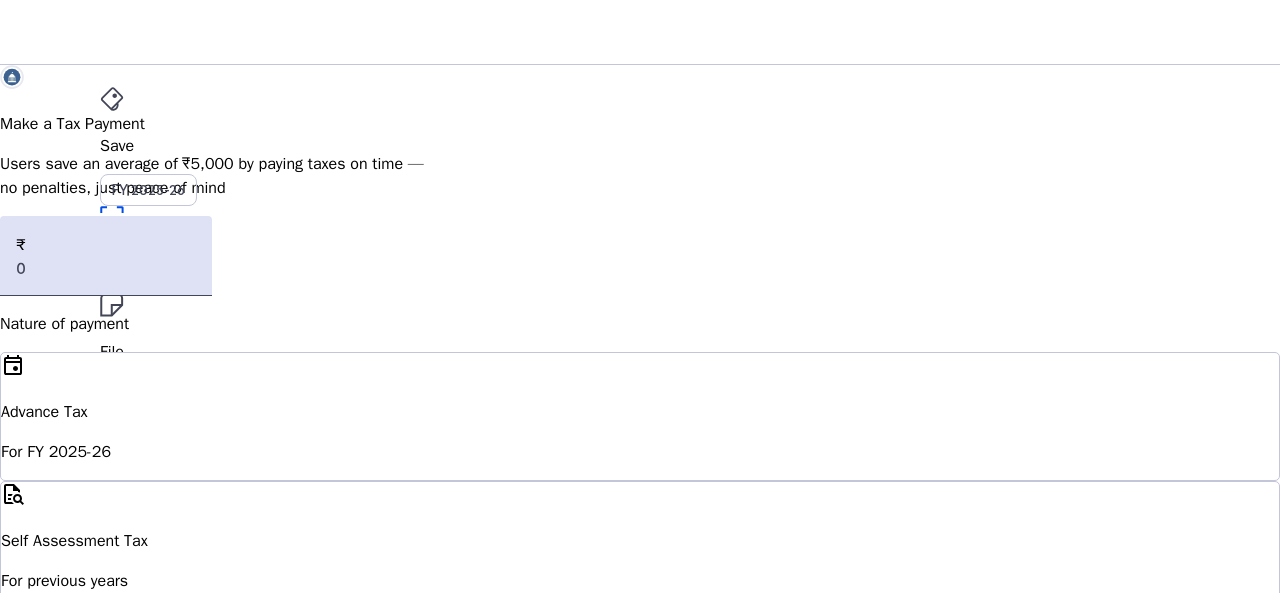 click at bounding box center (234, 32) 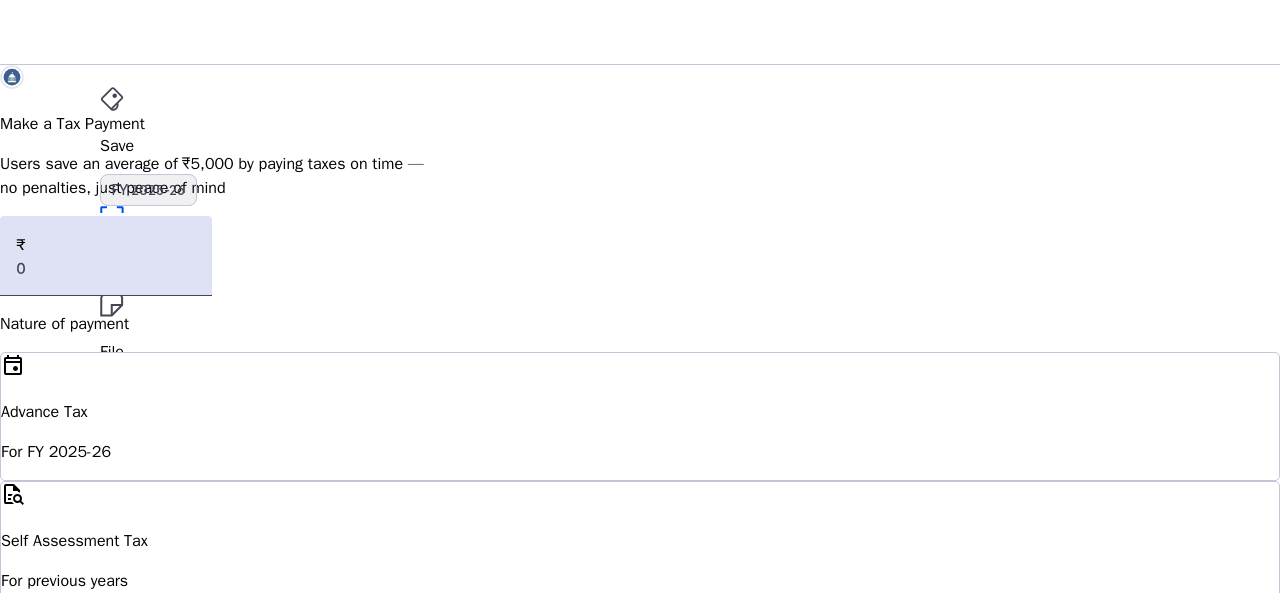 click on "FY 2025-26" at bounding box center (148, 190) 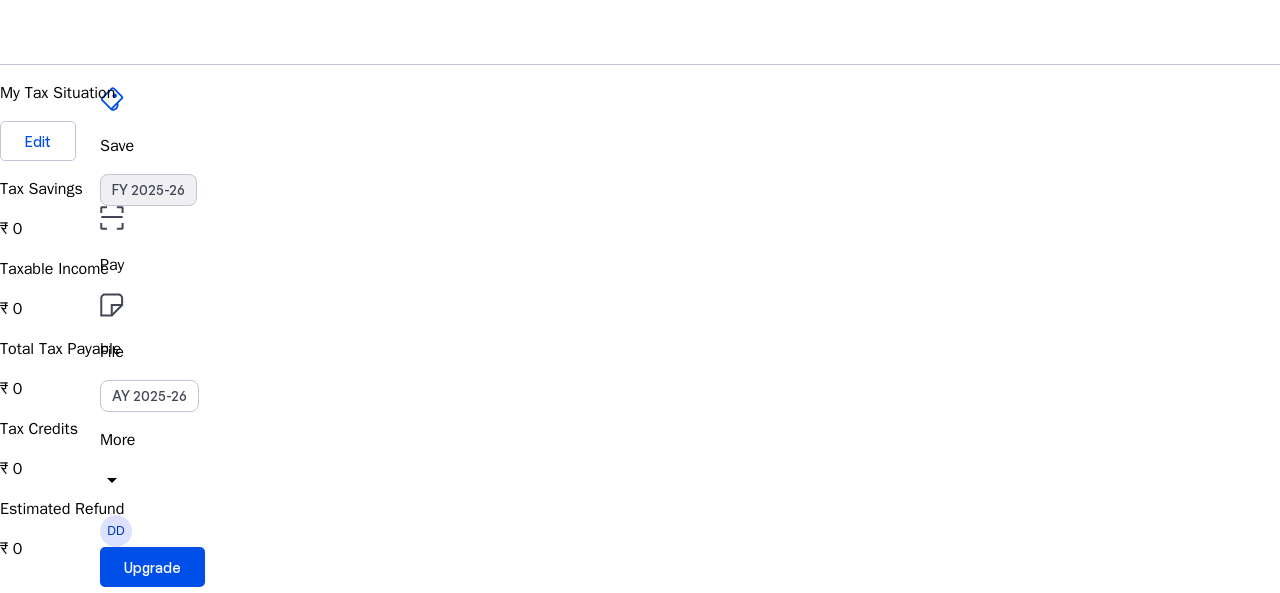 click on "FY 2025-26" at bounding box center [148, 190] 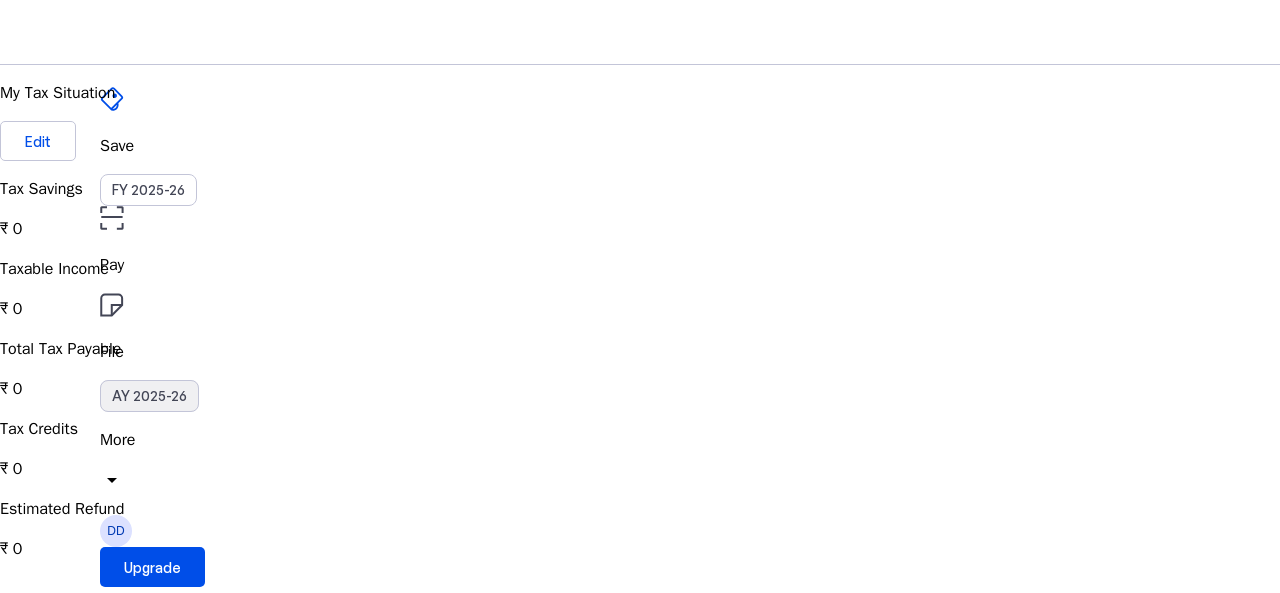 click on "AY 2025-26" at bounding box center (149, 396) 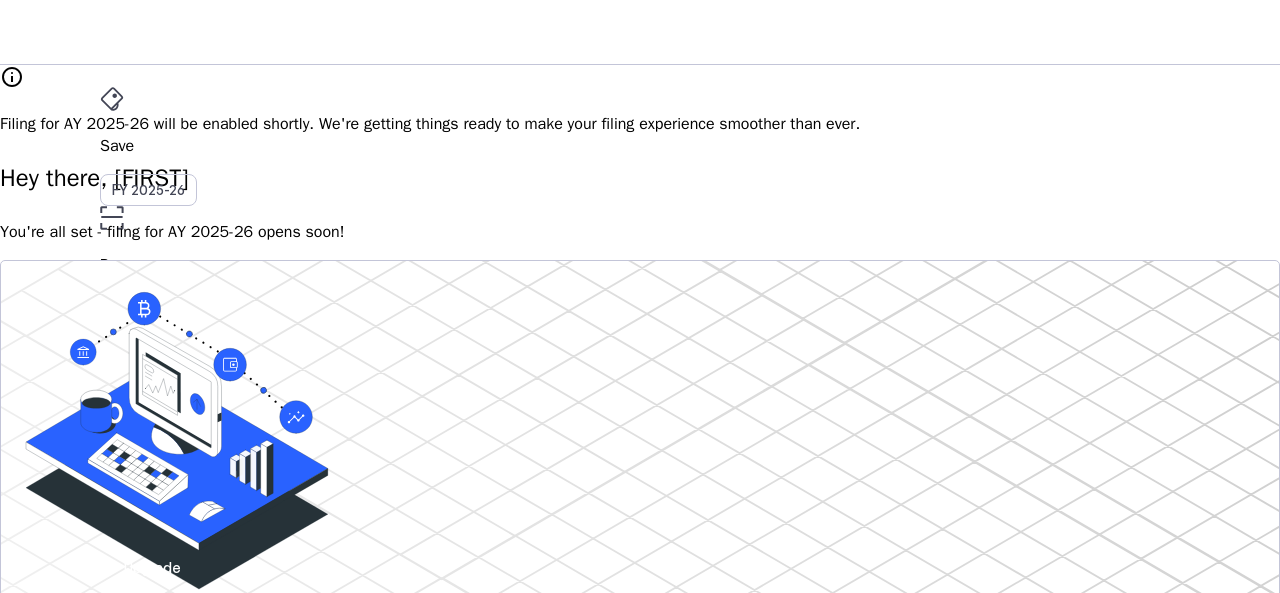 click on "Filing for AY 2025-26 will be enabled shortly. We're getting things ready to make your filing experience smoother than ever." at bounding box center (640, 124) 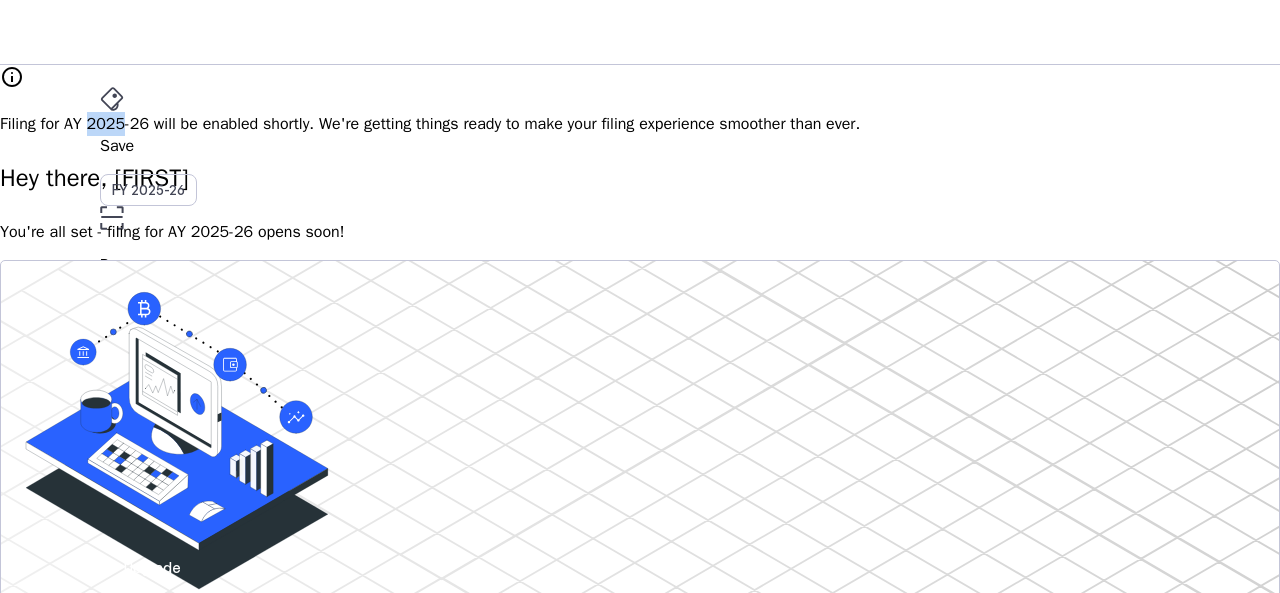 click on "Filing for AY 2025-26 will be enabled shortly. We're getting things ready to make your filing experience smoother than ever." at bounding box center (640, 124) 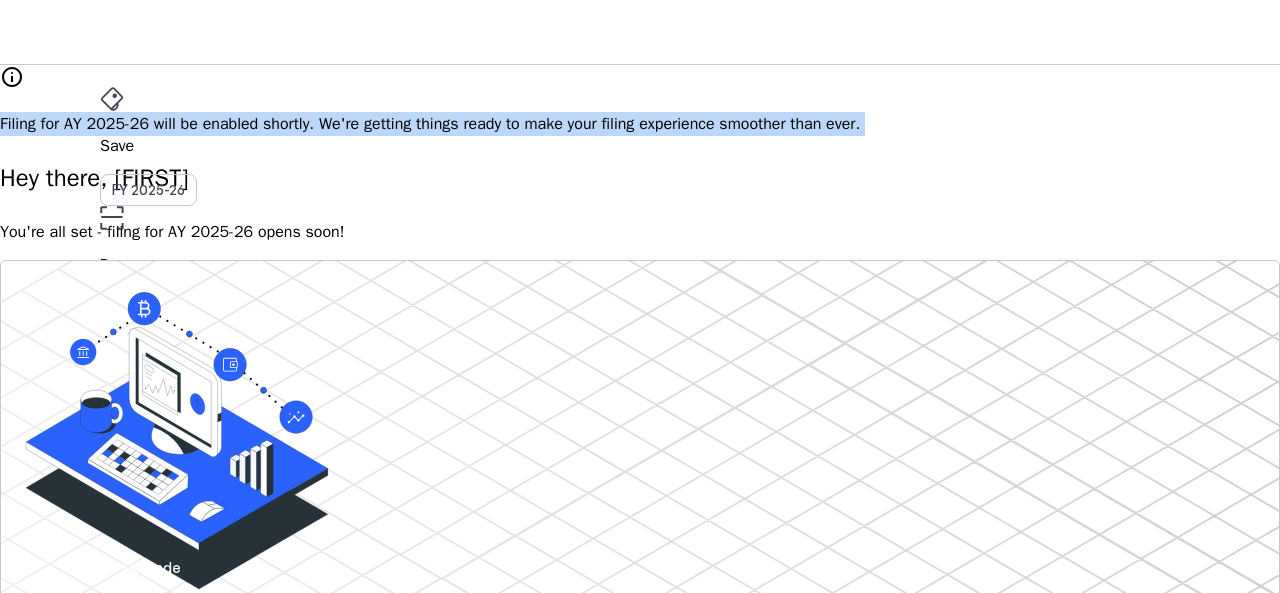 click on "Filing for AY 2025-26 will be enabled shortly. We're getting things ready to make your filing experience smoother than ever." at bounding box center [640, 124] 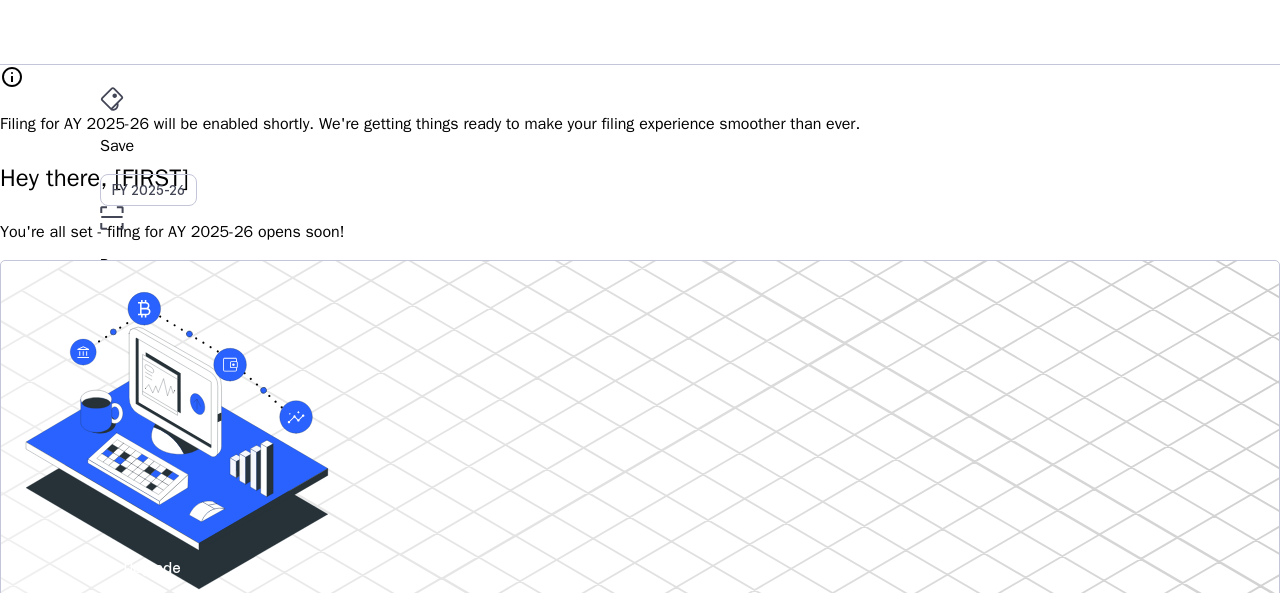 click on "Hey there, [NAME]" at bounding box center (640, 178) 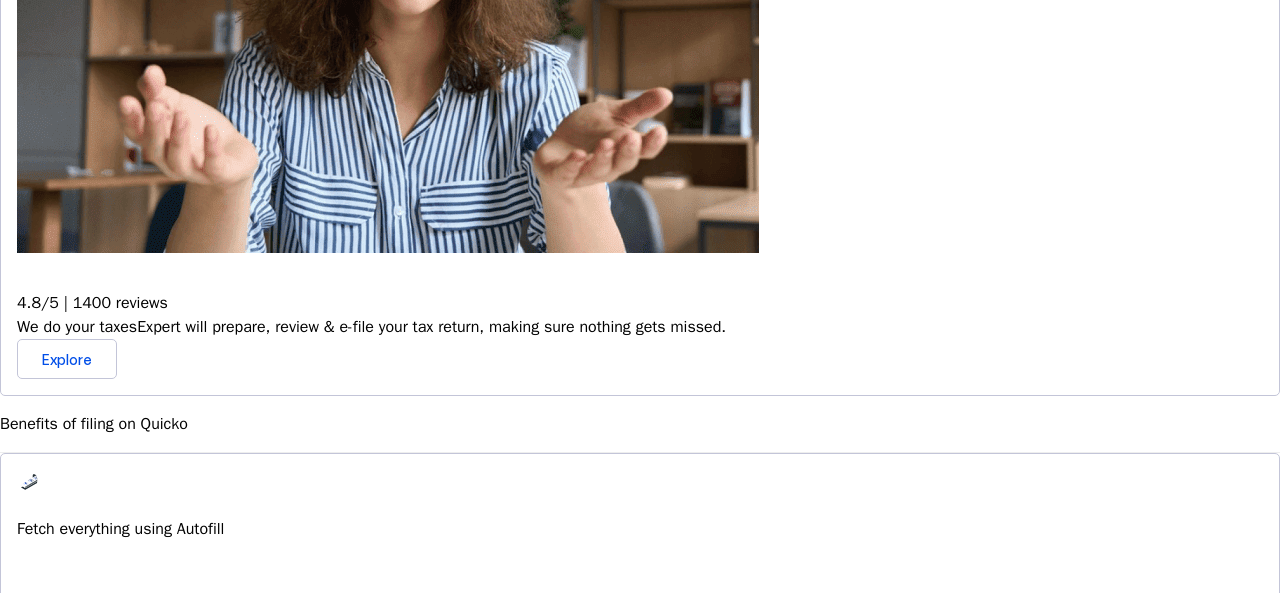 scroll, scrollTop: 278, scrollLeft: 0, axis: vertical 